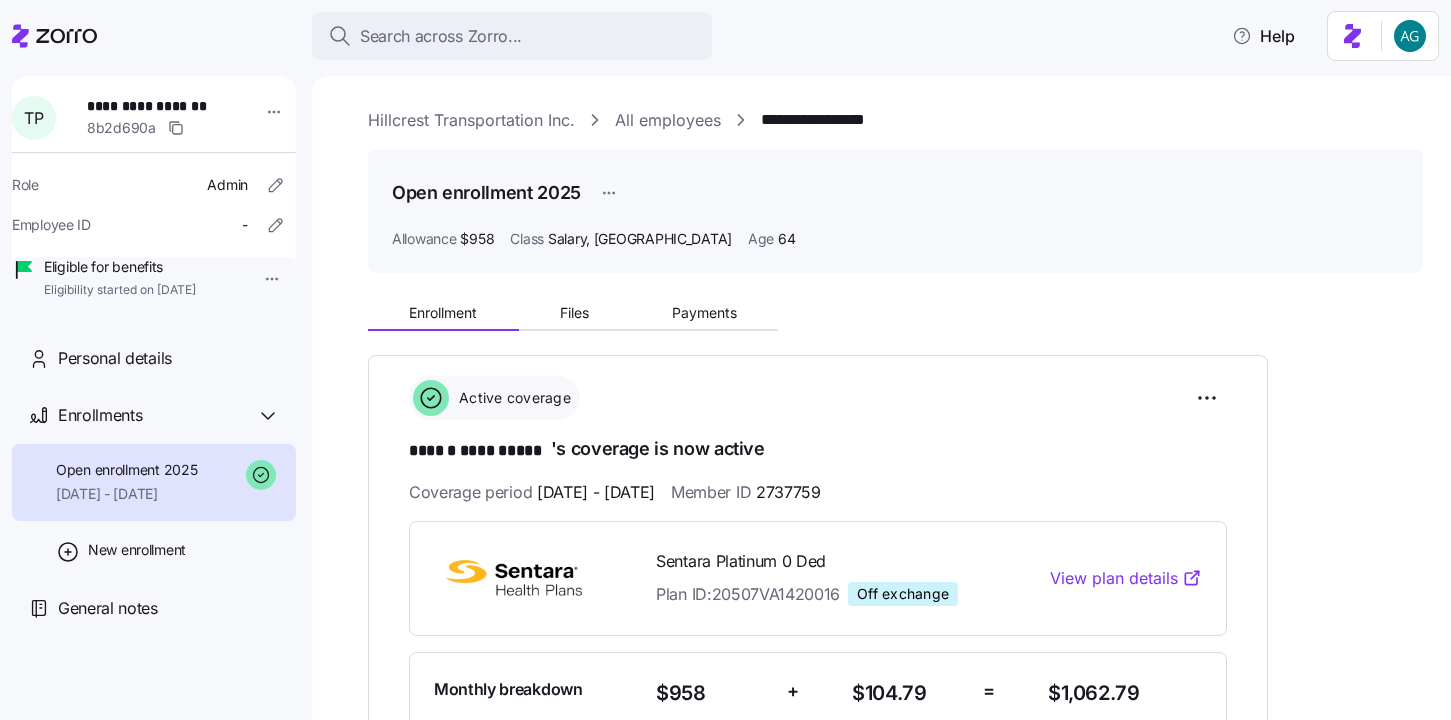 scroll, scrollTop: 0, scrollLeft: 0, axis: both 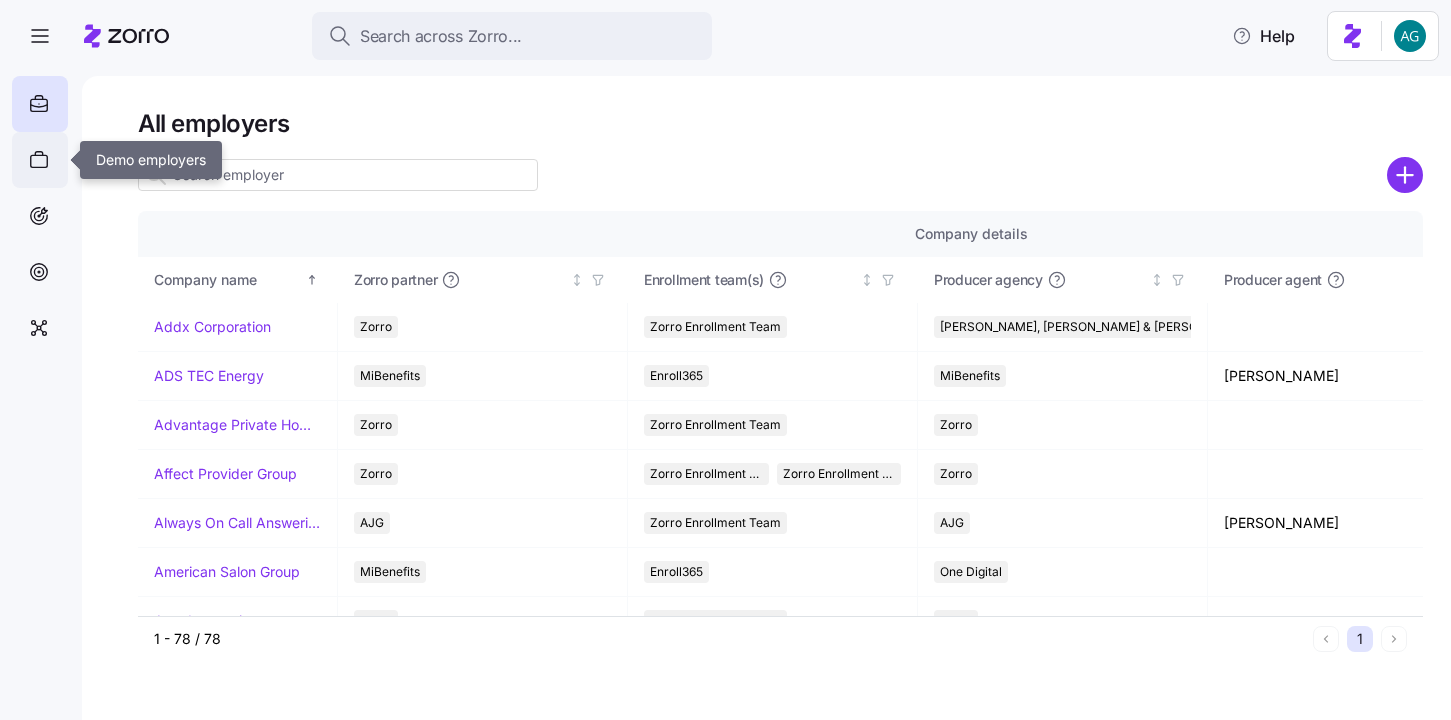 click at bounding box center (40, 160) 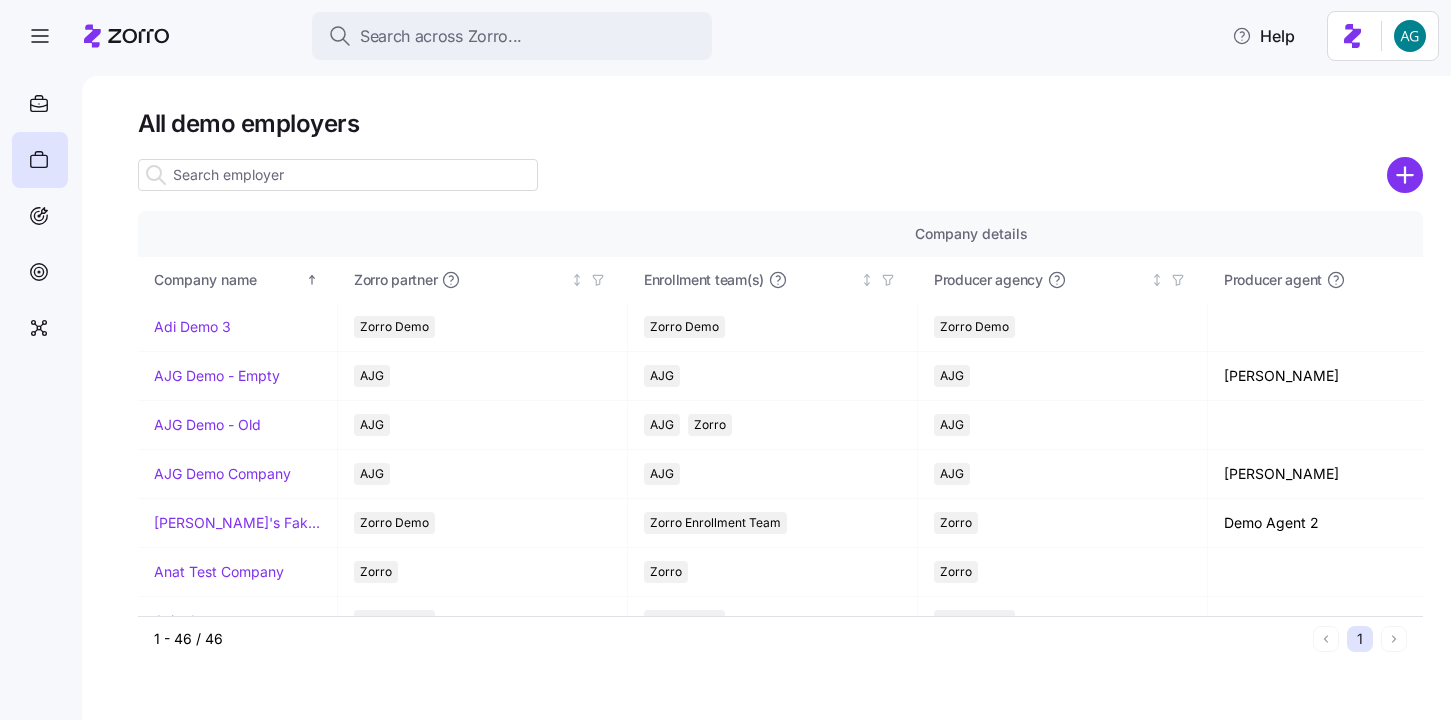 click at bounding box center [338, 175] 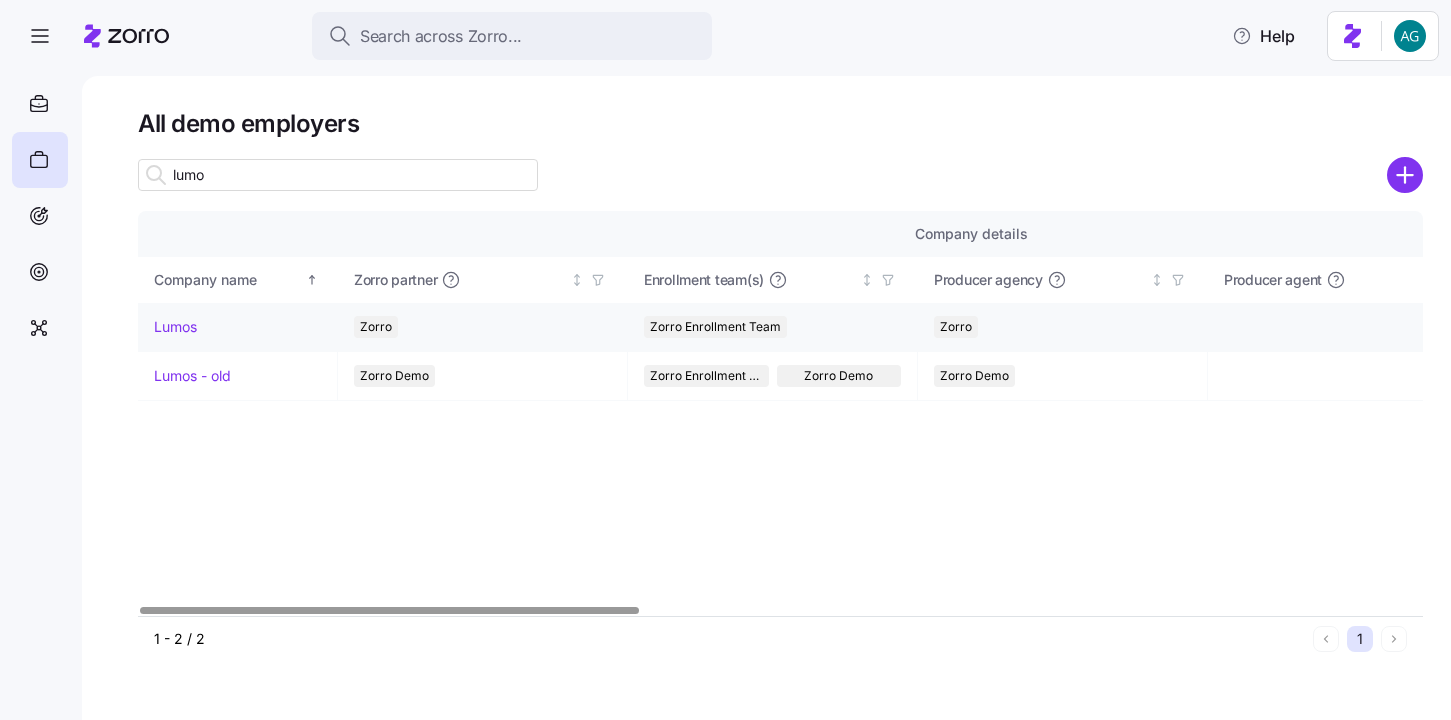 type on "lumo" 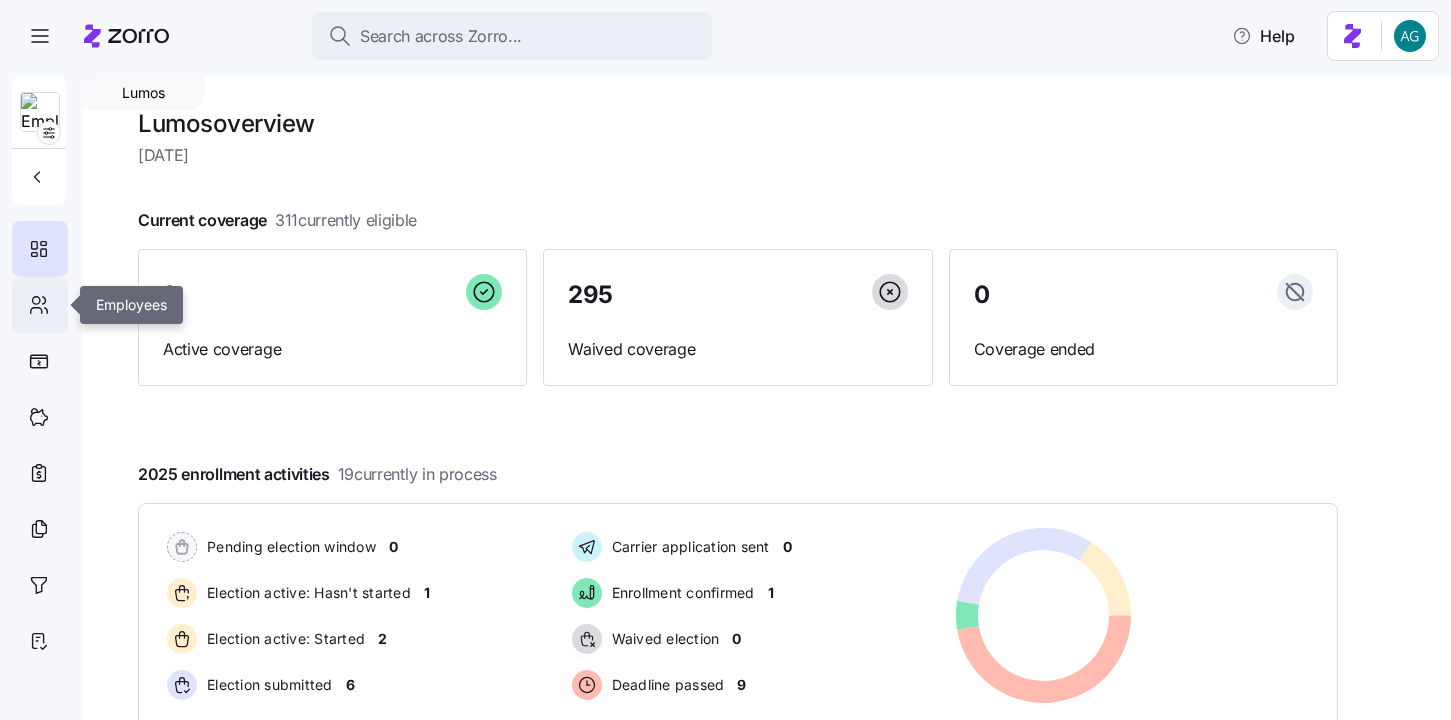 click 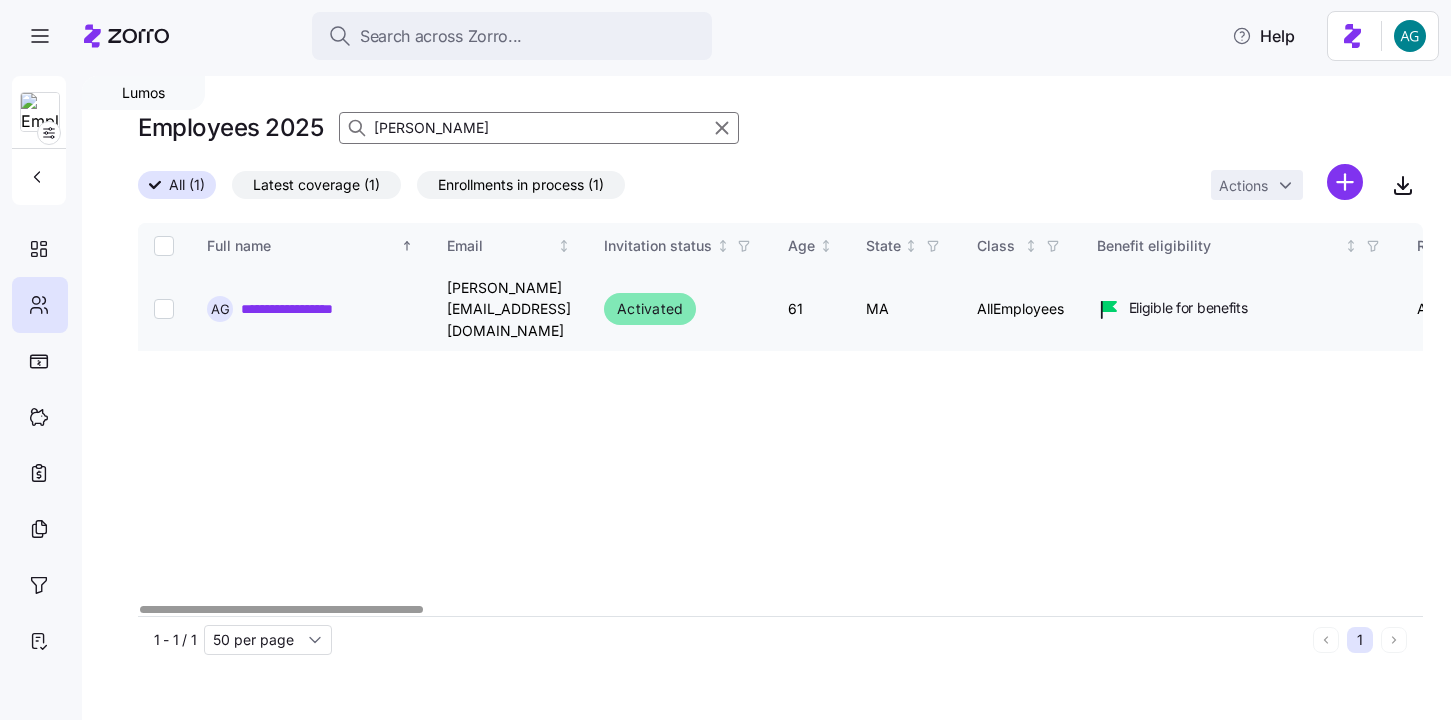 click on "**********" at bounding box center [308, 309] 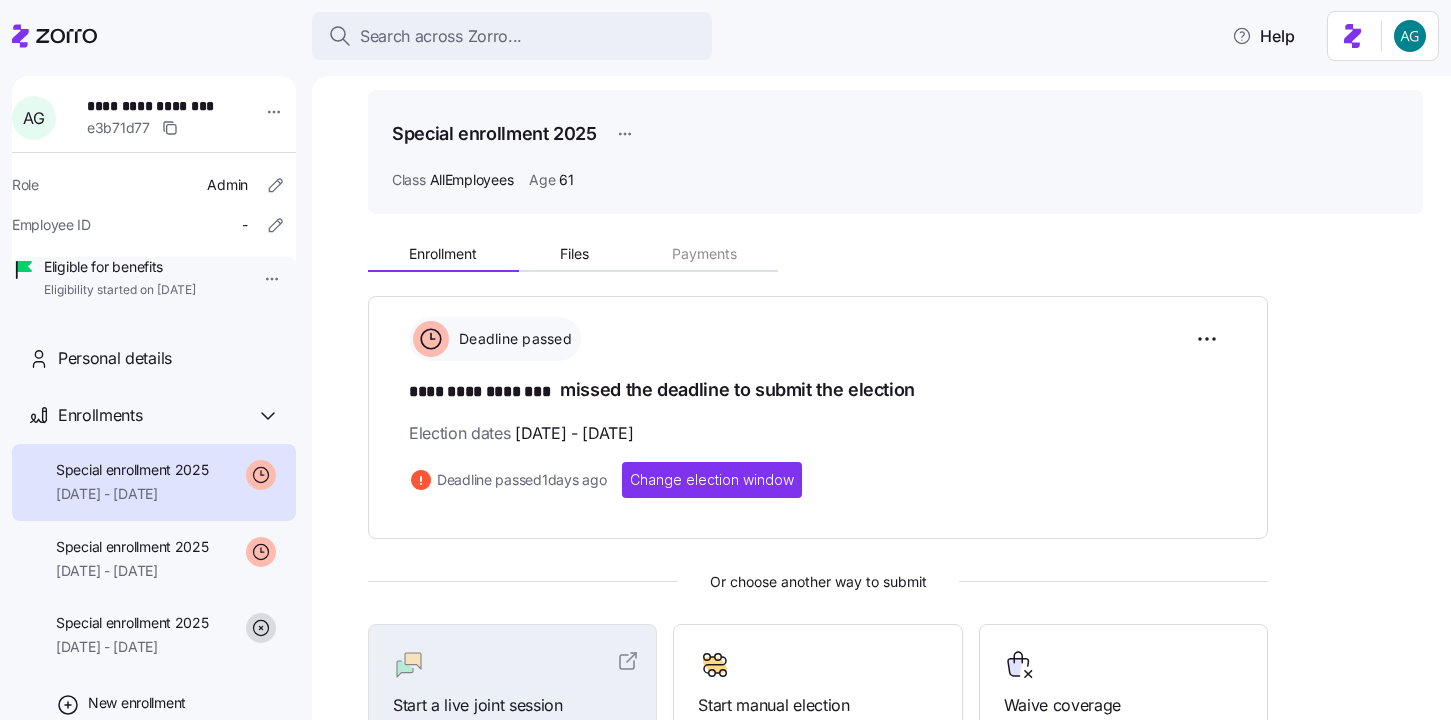scroll, scrollTop: 60, scrollLeft: 0, axis: vertical 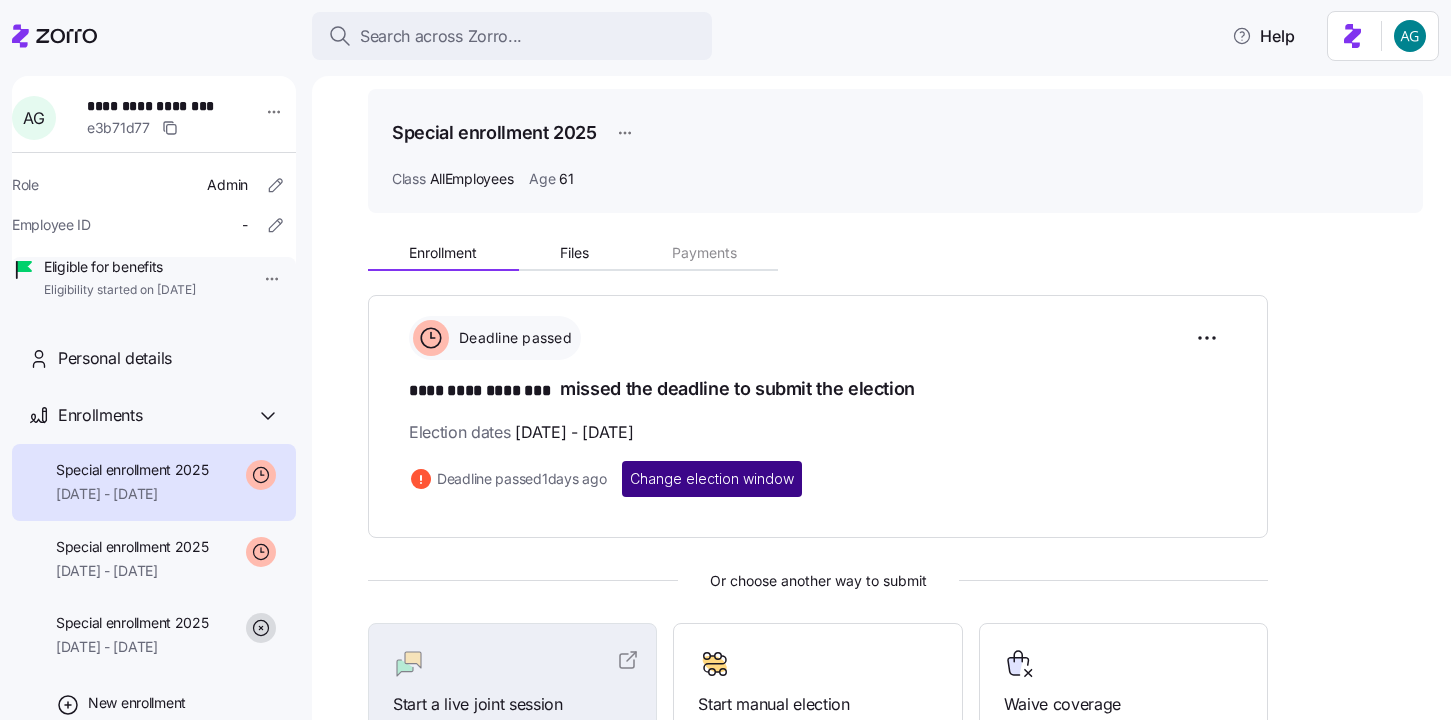 click on "Change election window" at bounding box center [712, 479] 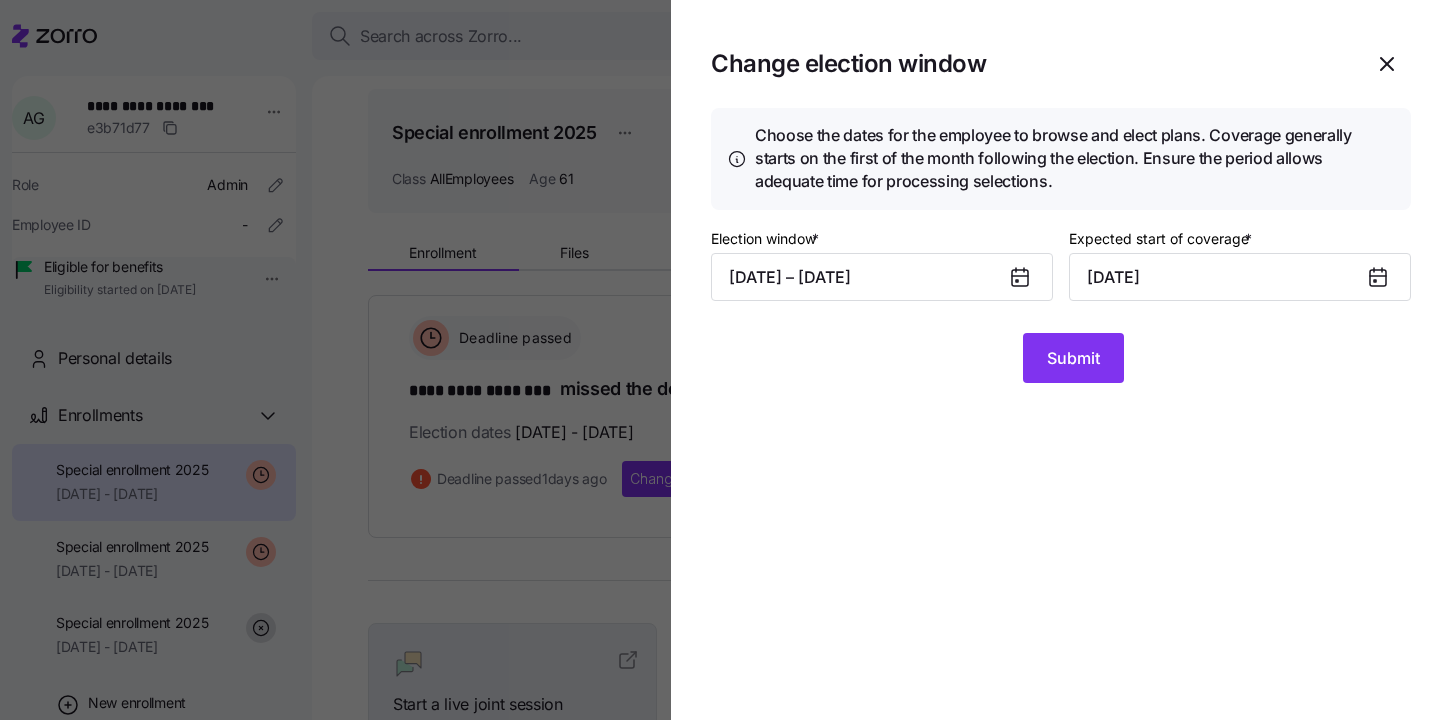click 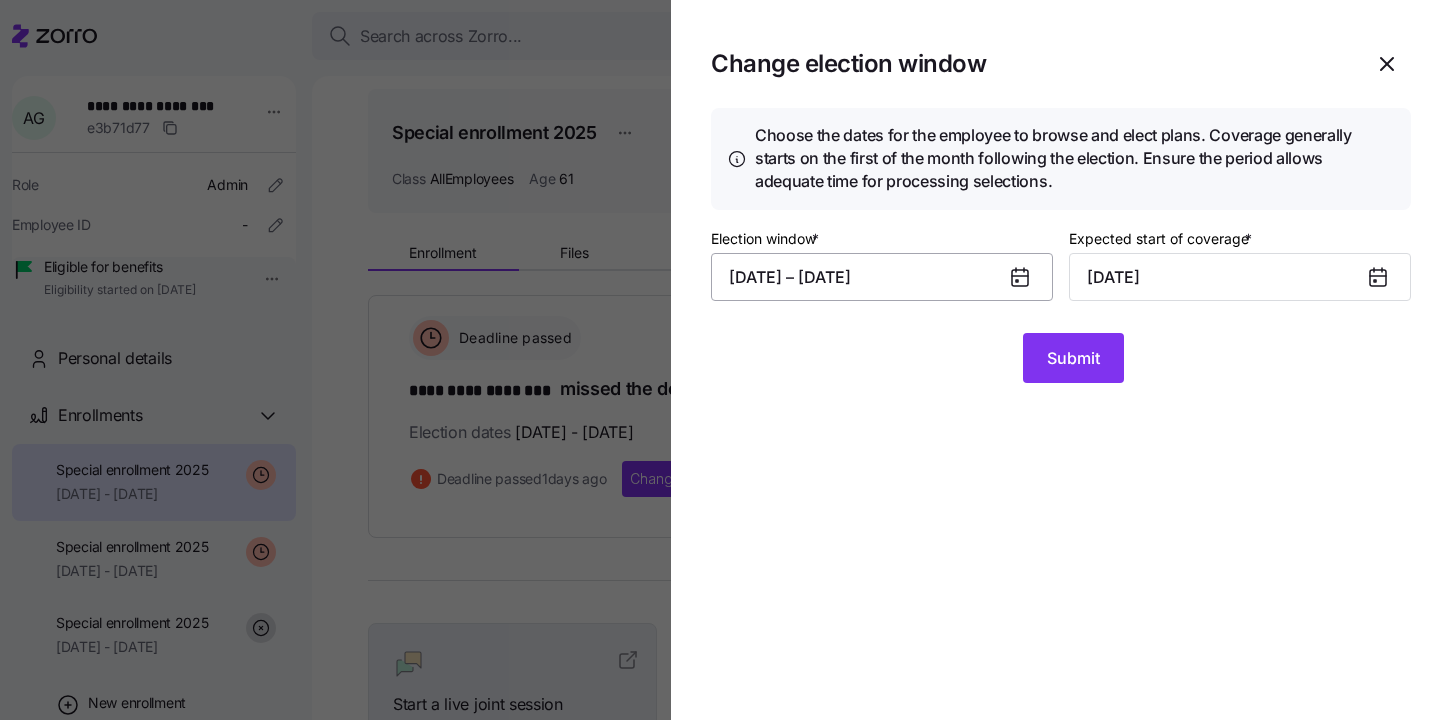 click on "06/19/2025 – 06/30/2025" at bounding box center (882, 277) 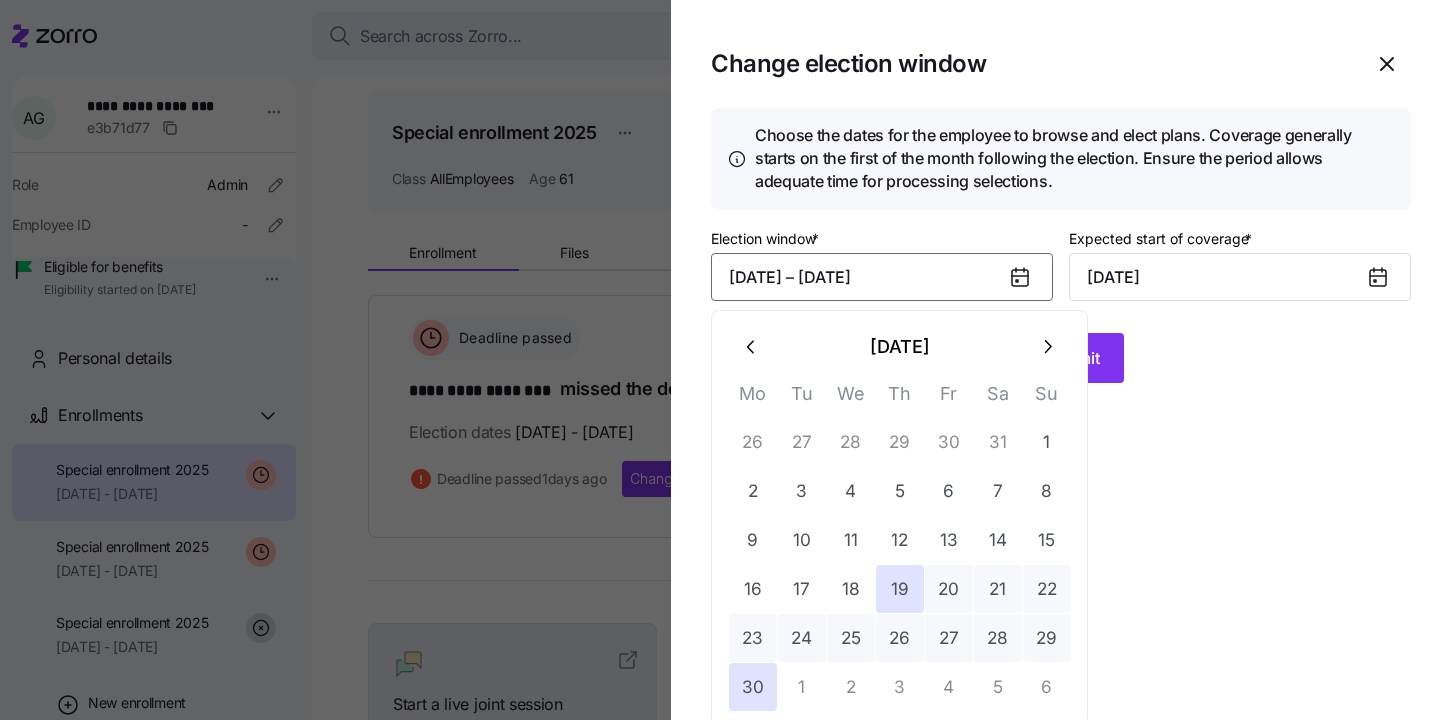 click 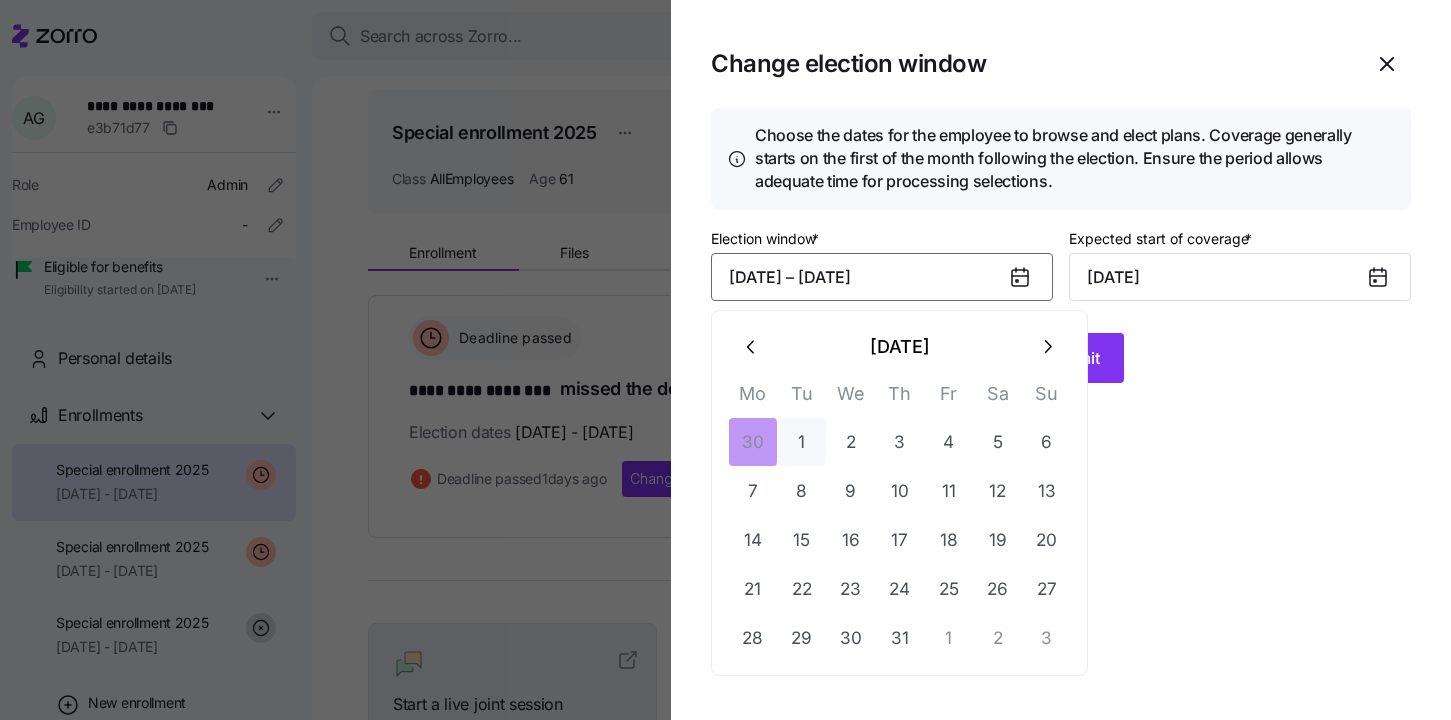 click on "1" at bounding box center (802, 442) 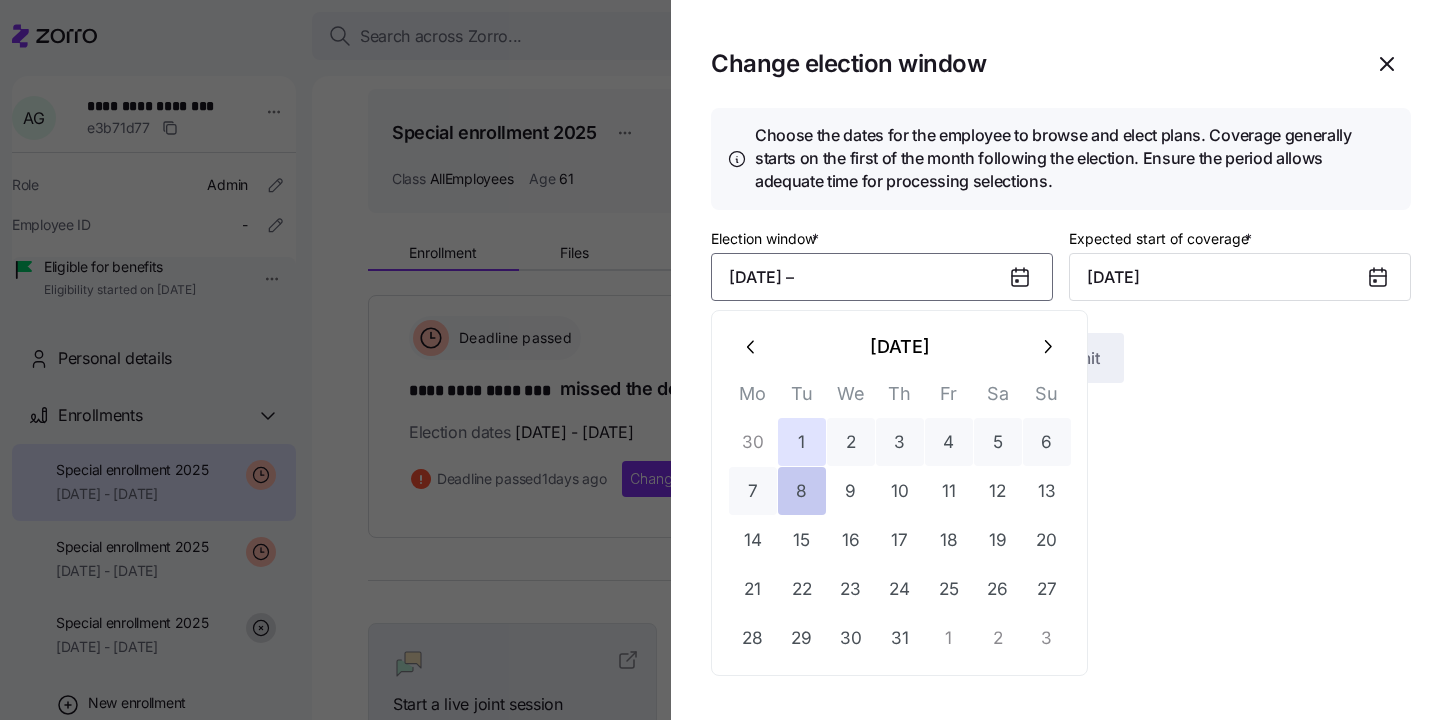 click on "8" at bounding box center [802, 491] 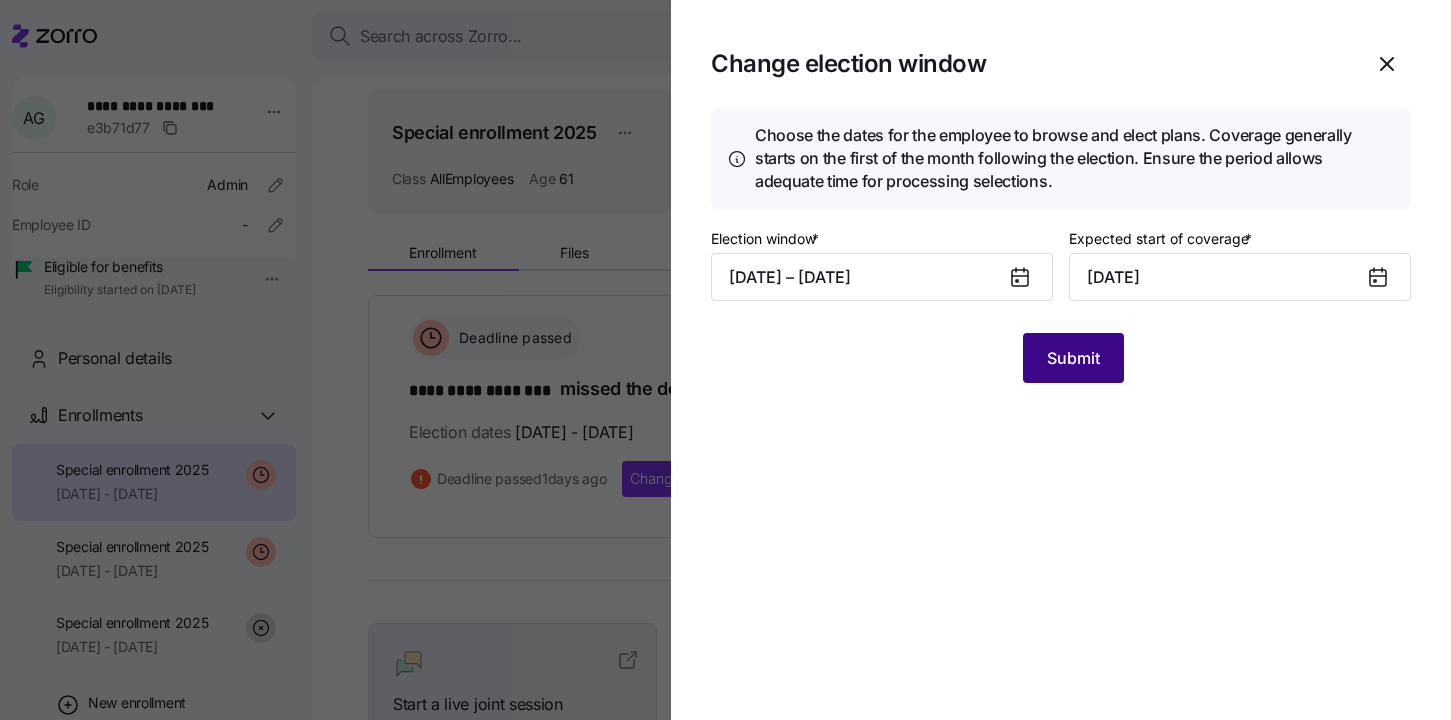 click on "Submit" at bounding box center (1073, 358) 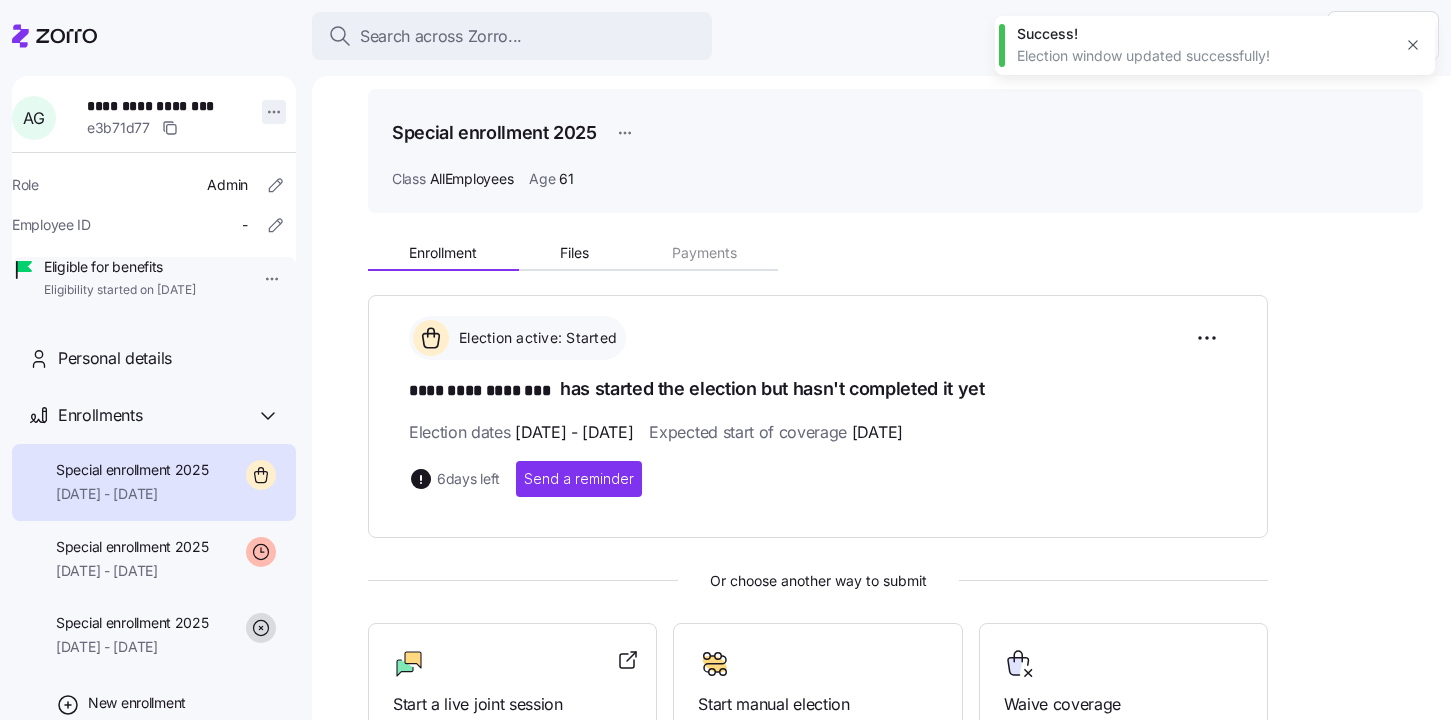 click on "**********" at bounding box center (725, 354) 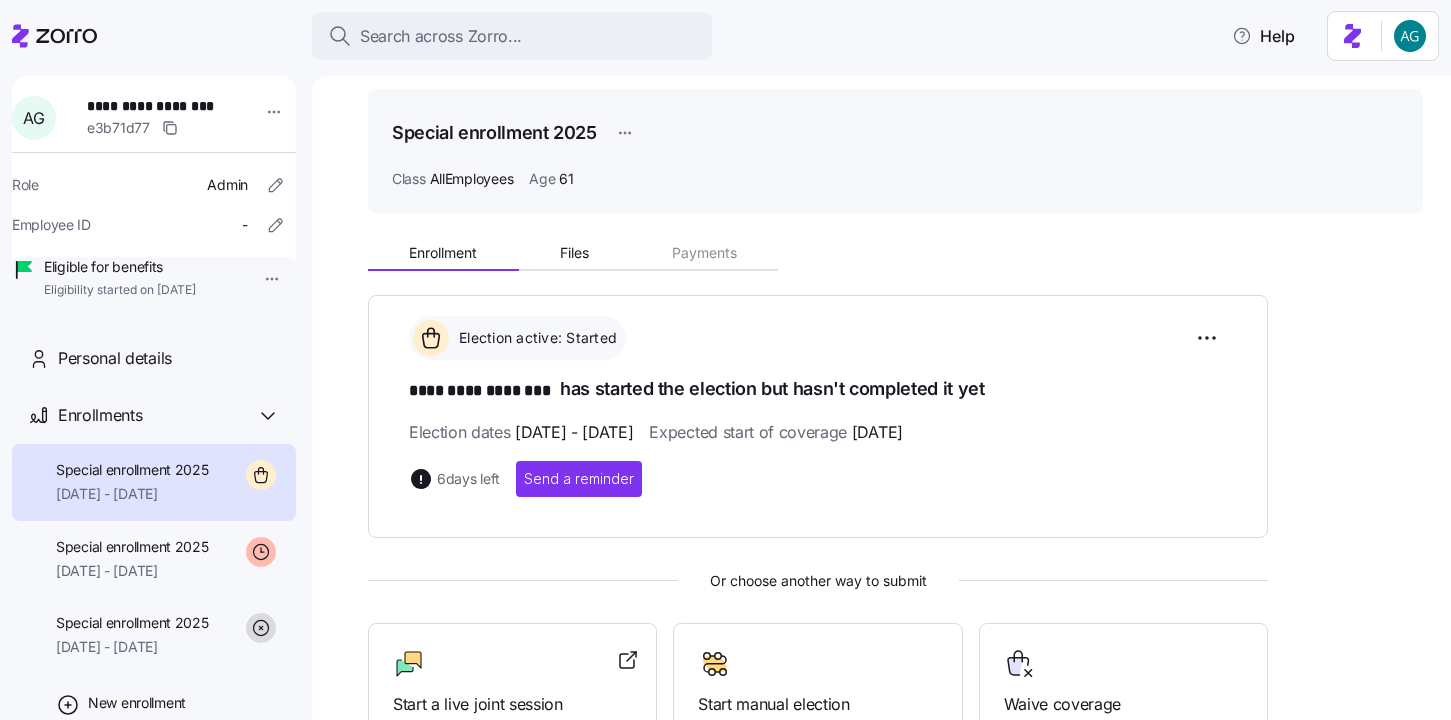 click on "**********" at bounding box center (725, 354) 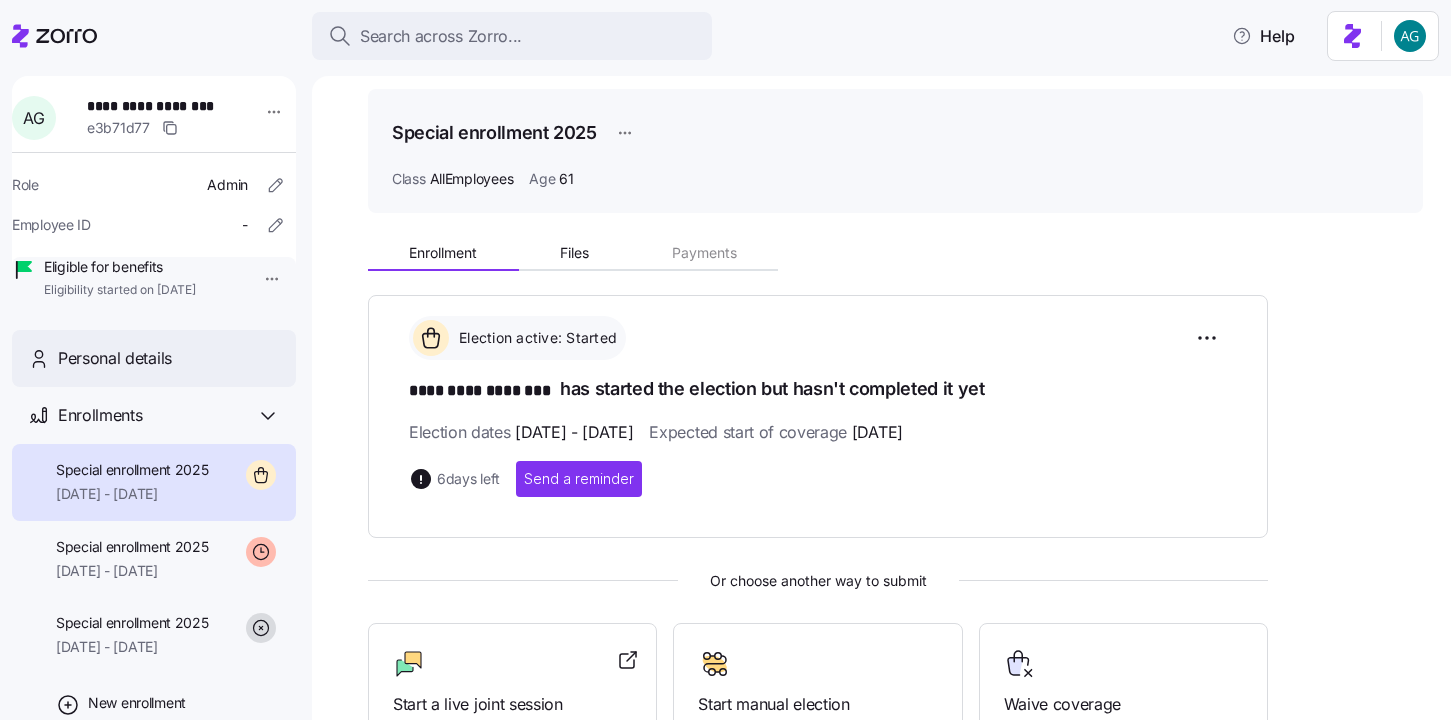 click on "Personal details" at bounding box center (115, 358) 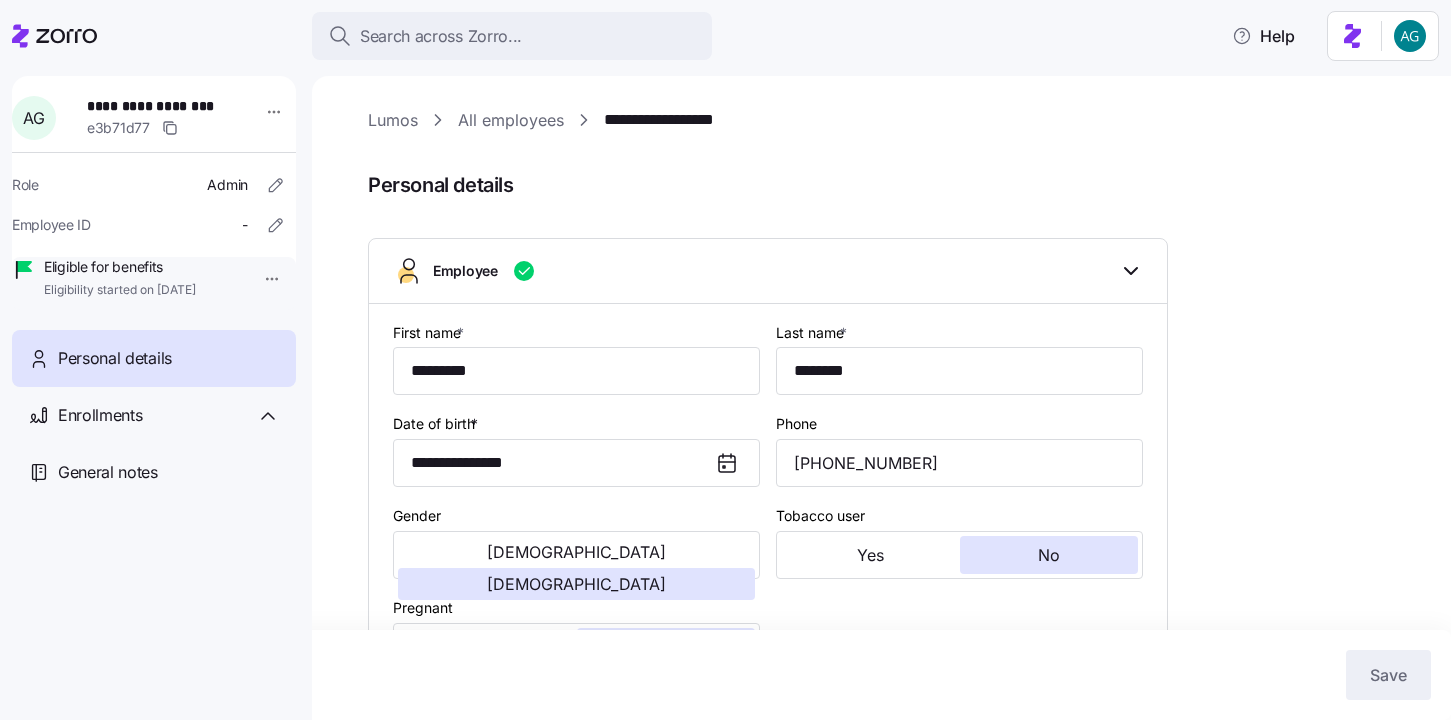 type on "AllEmployees" 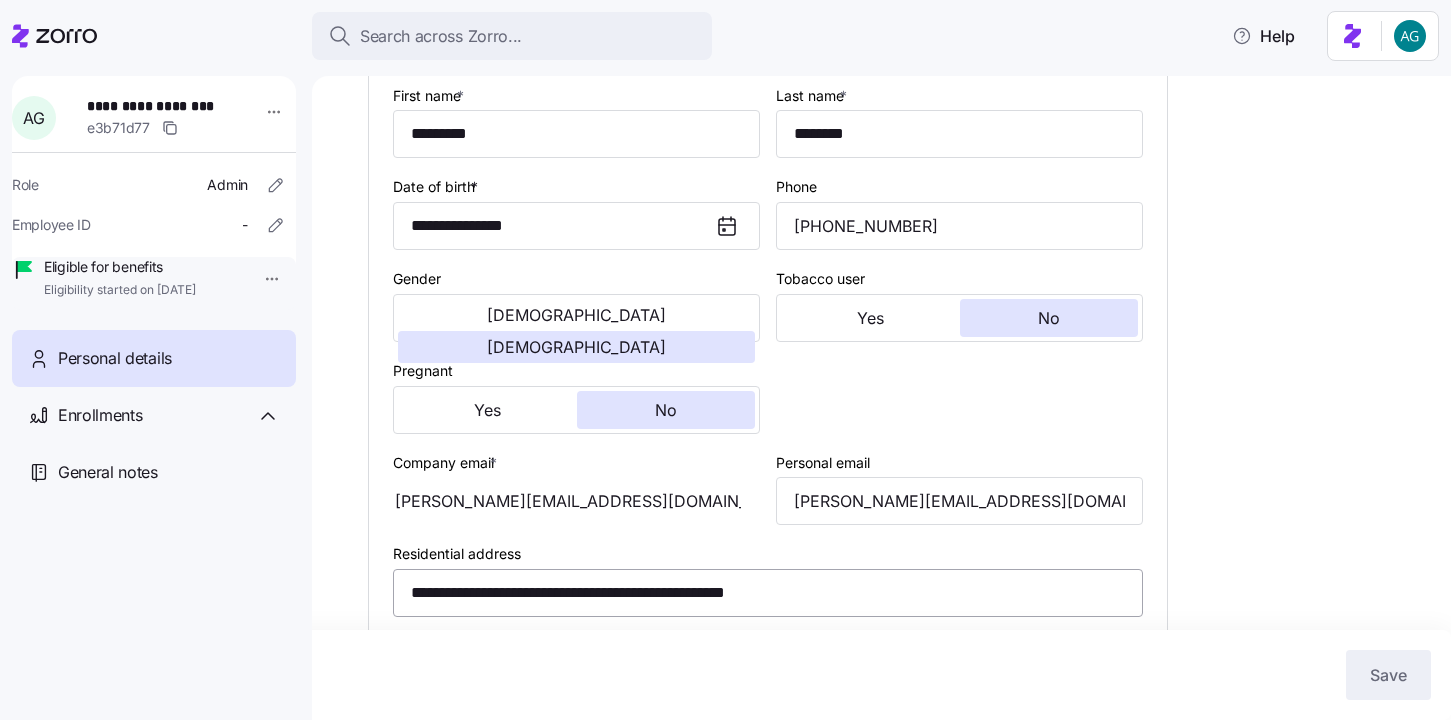 scroll, scrollTop: 233, scrollLeft: 0, axis: vertical 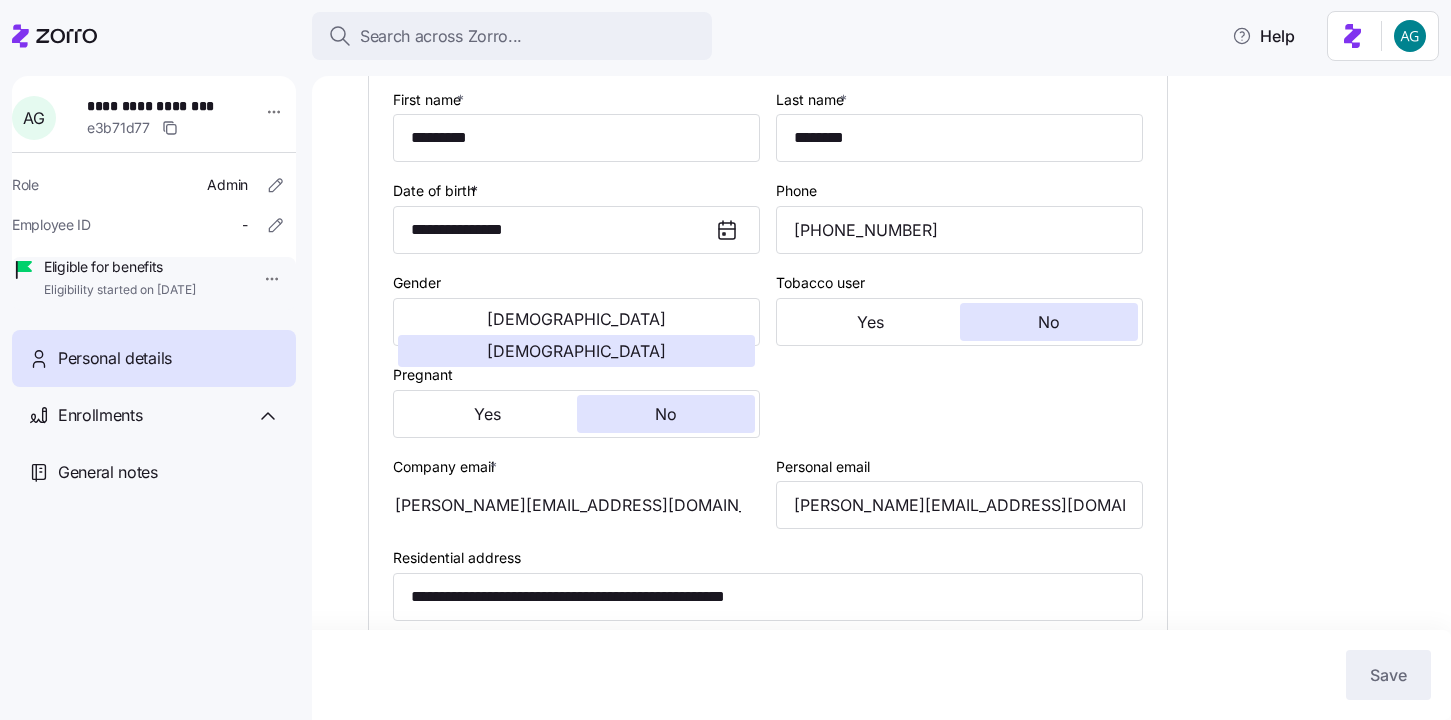 click 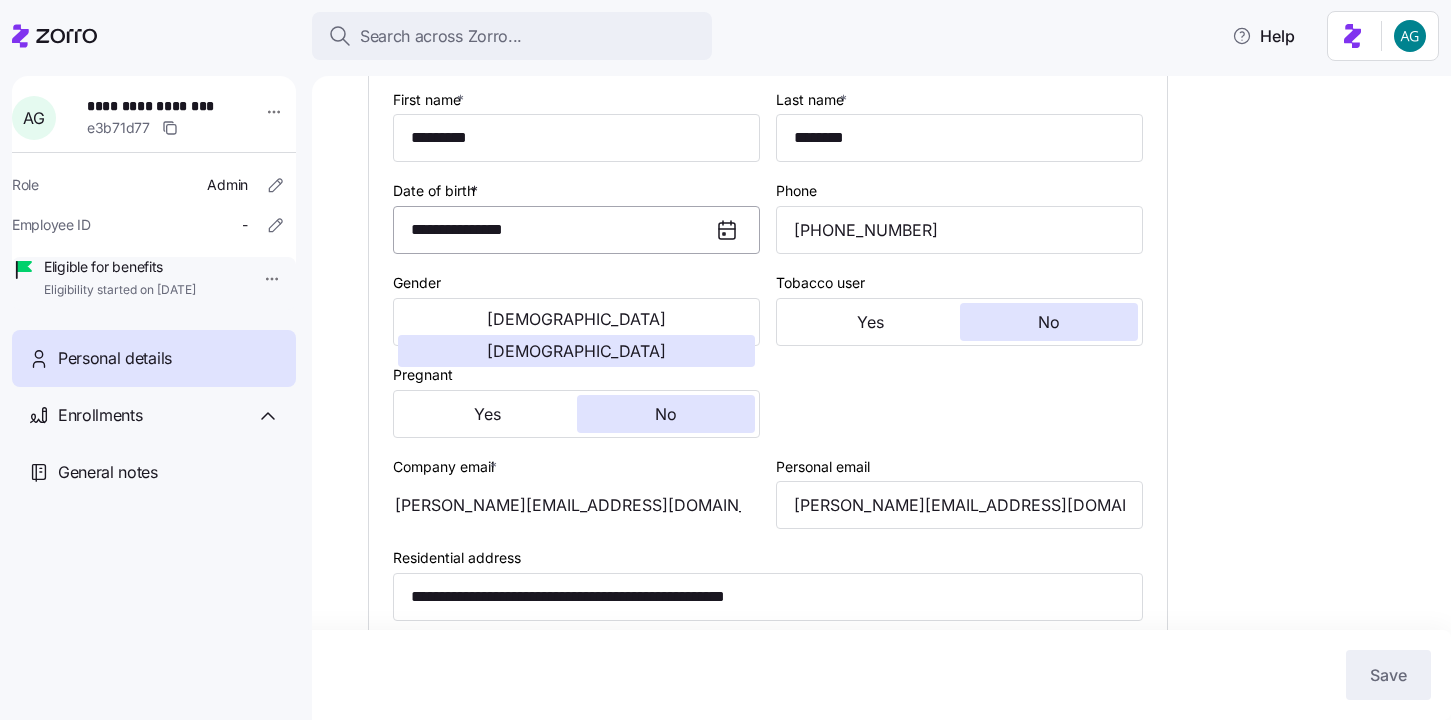 click on "**********" at bounding box center [576, 230] 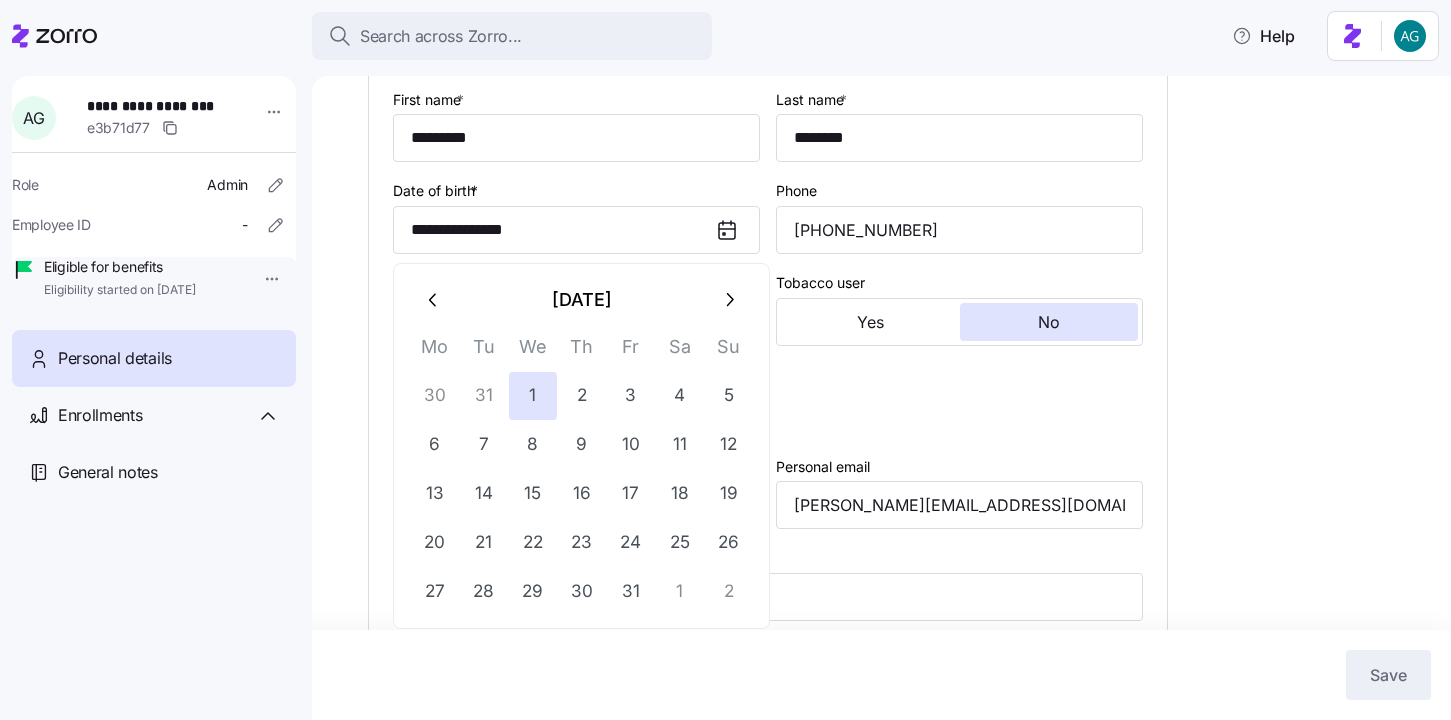 click on "January 1964" at bounding box center (581, 300) 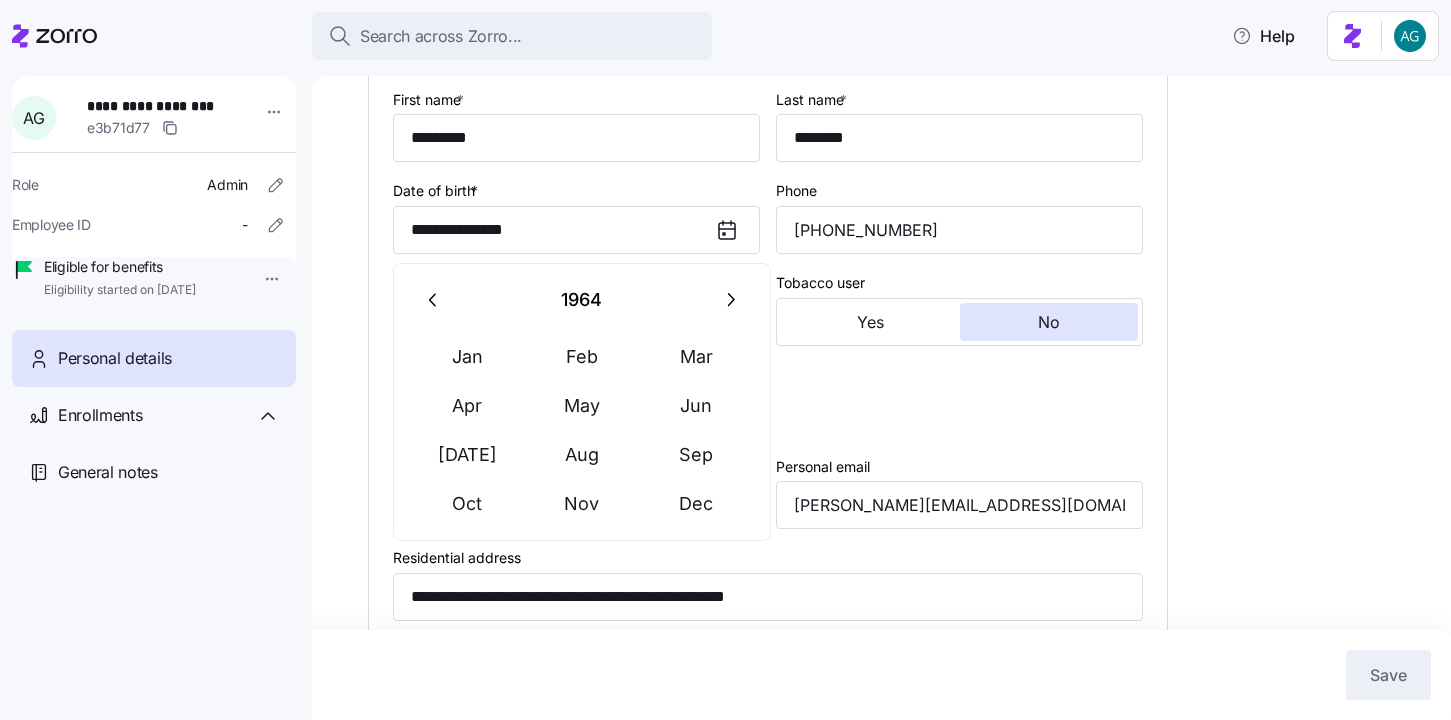 click 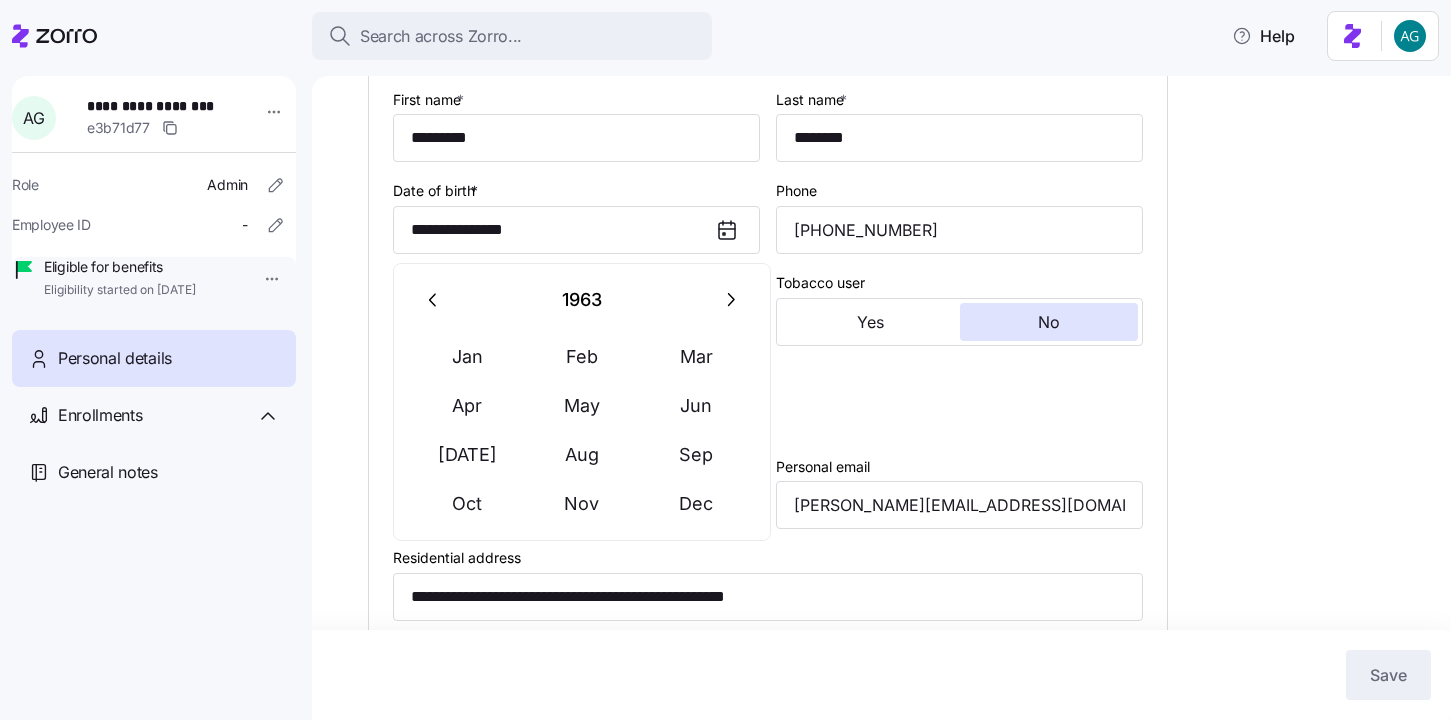 click 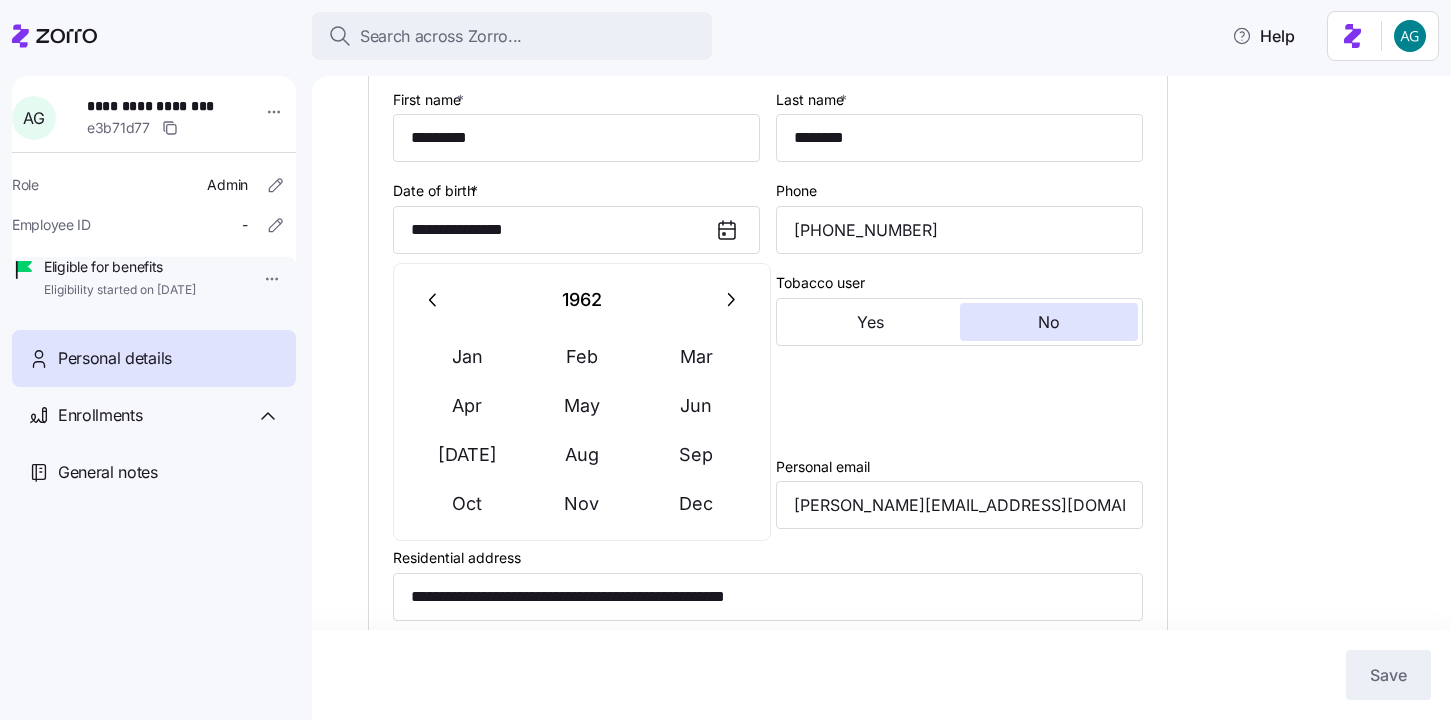 click 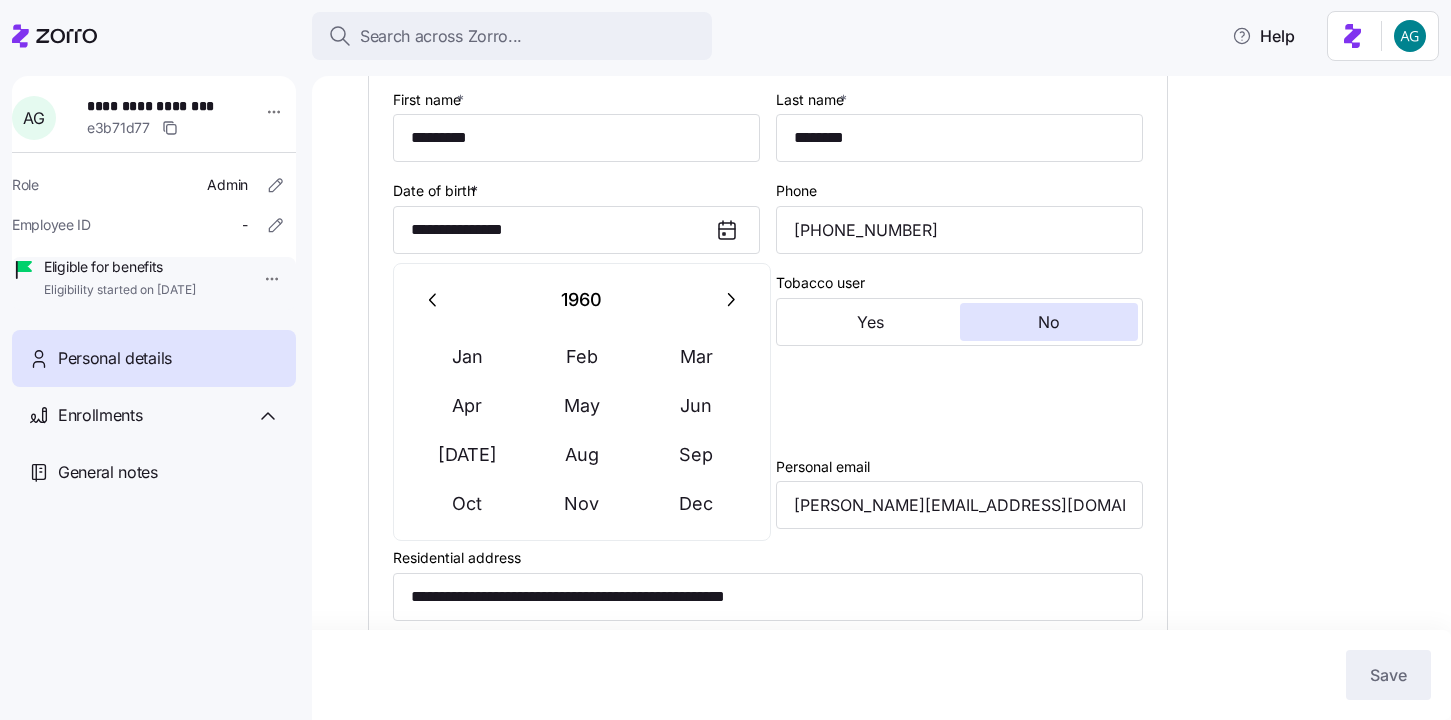 click 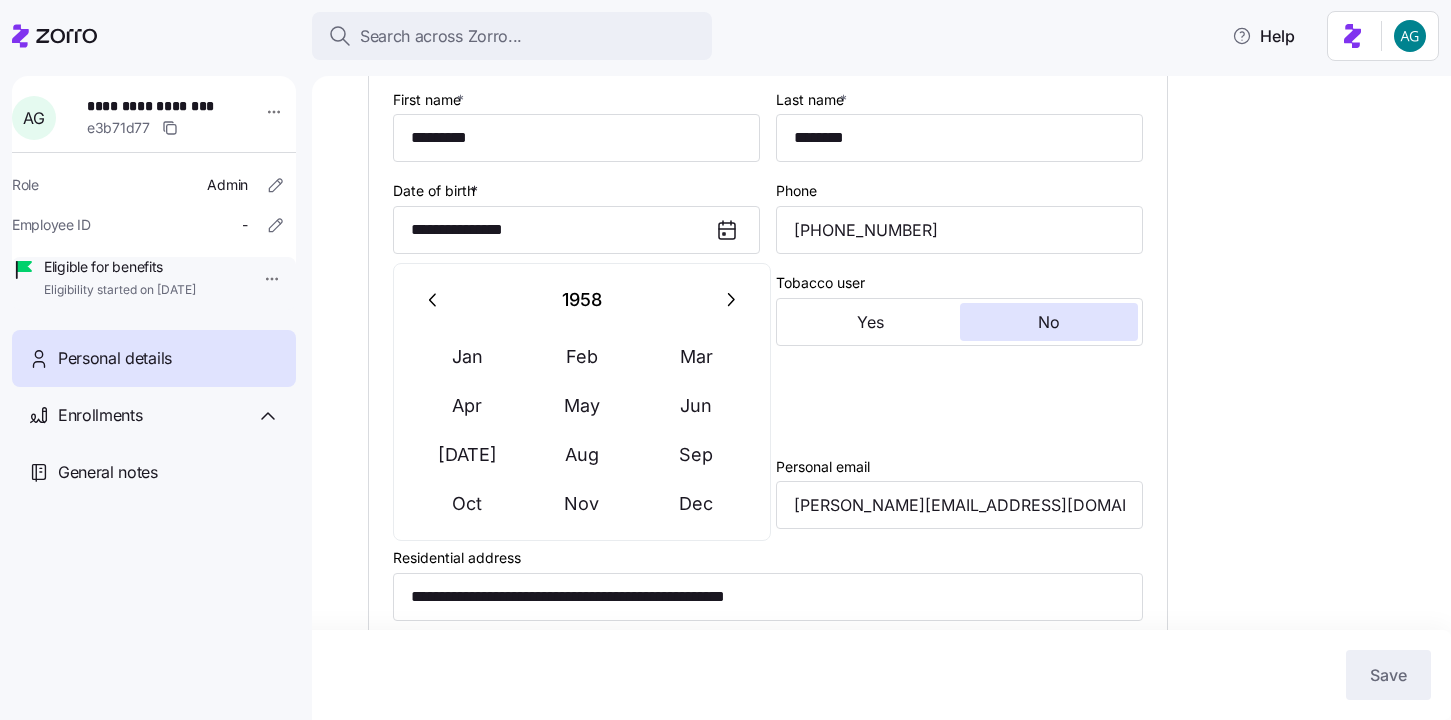 click 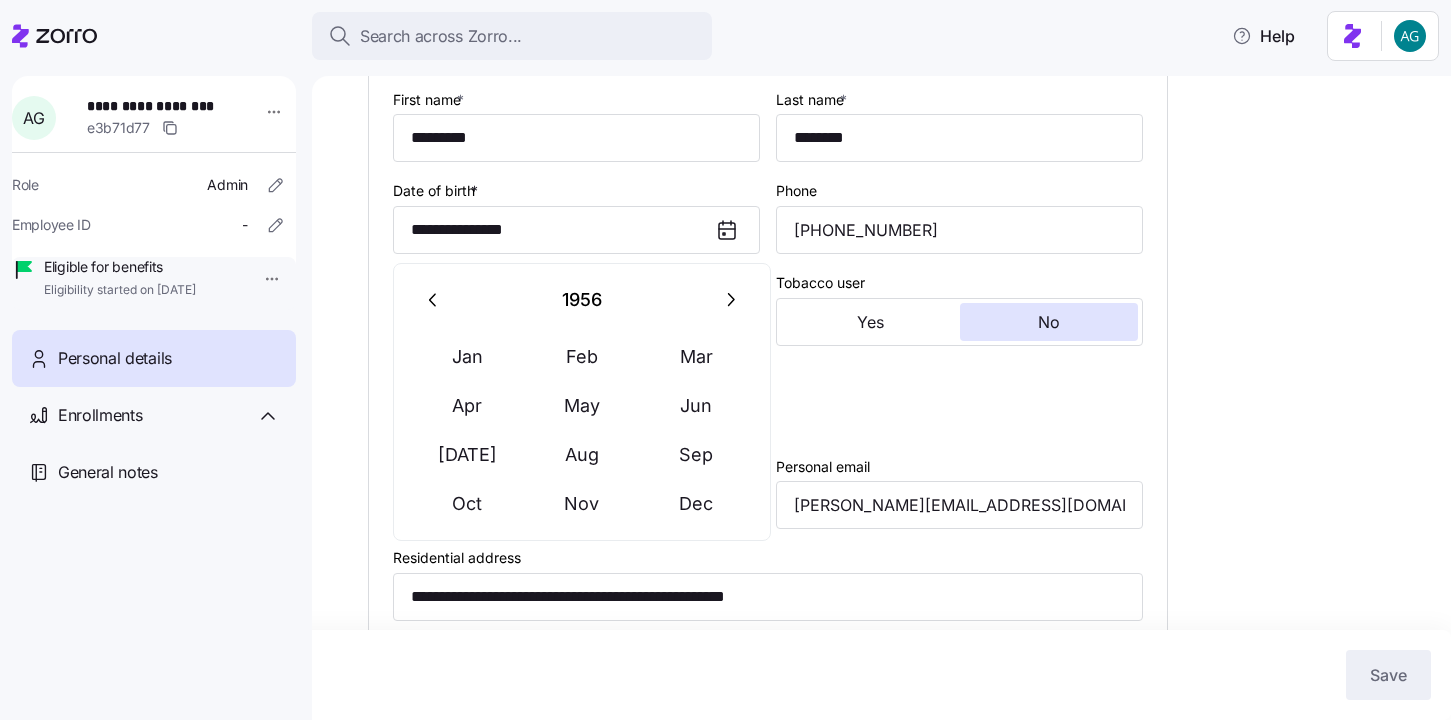 click 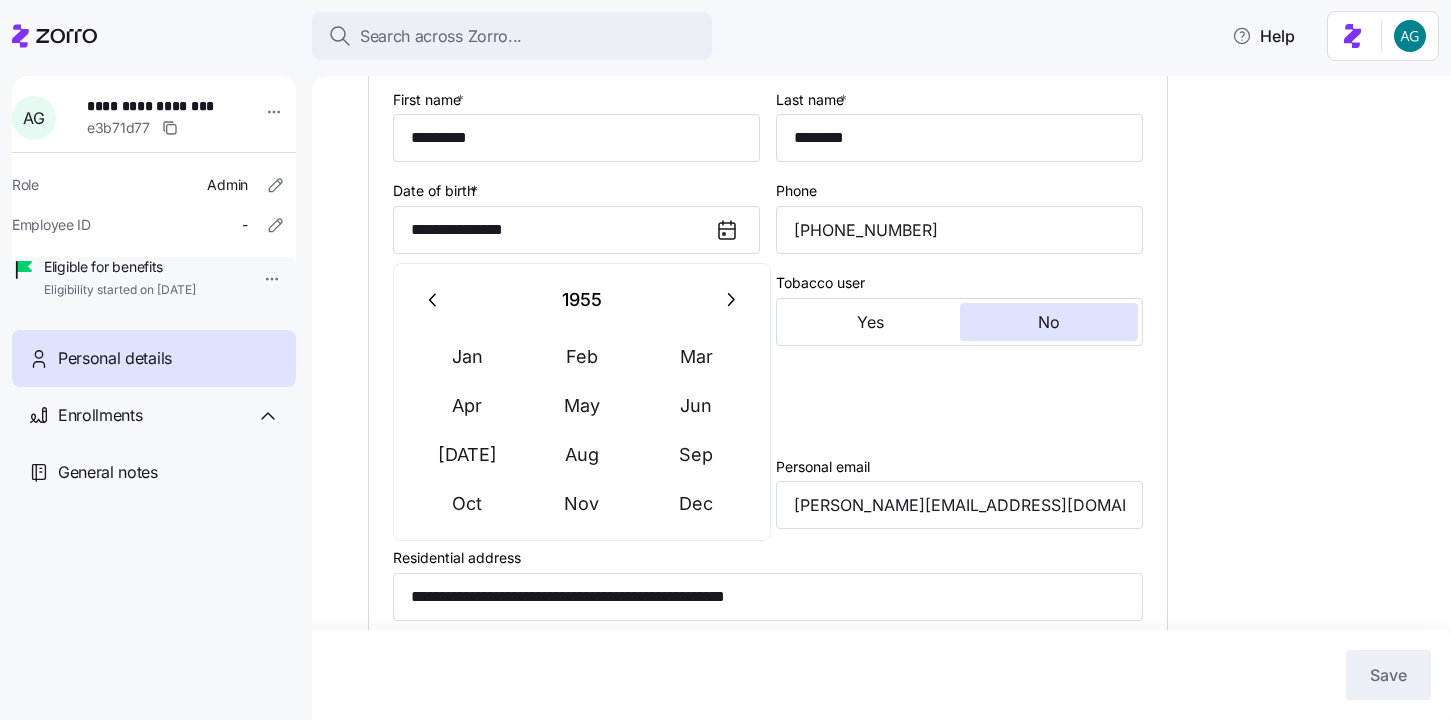 click 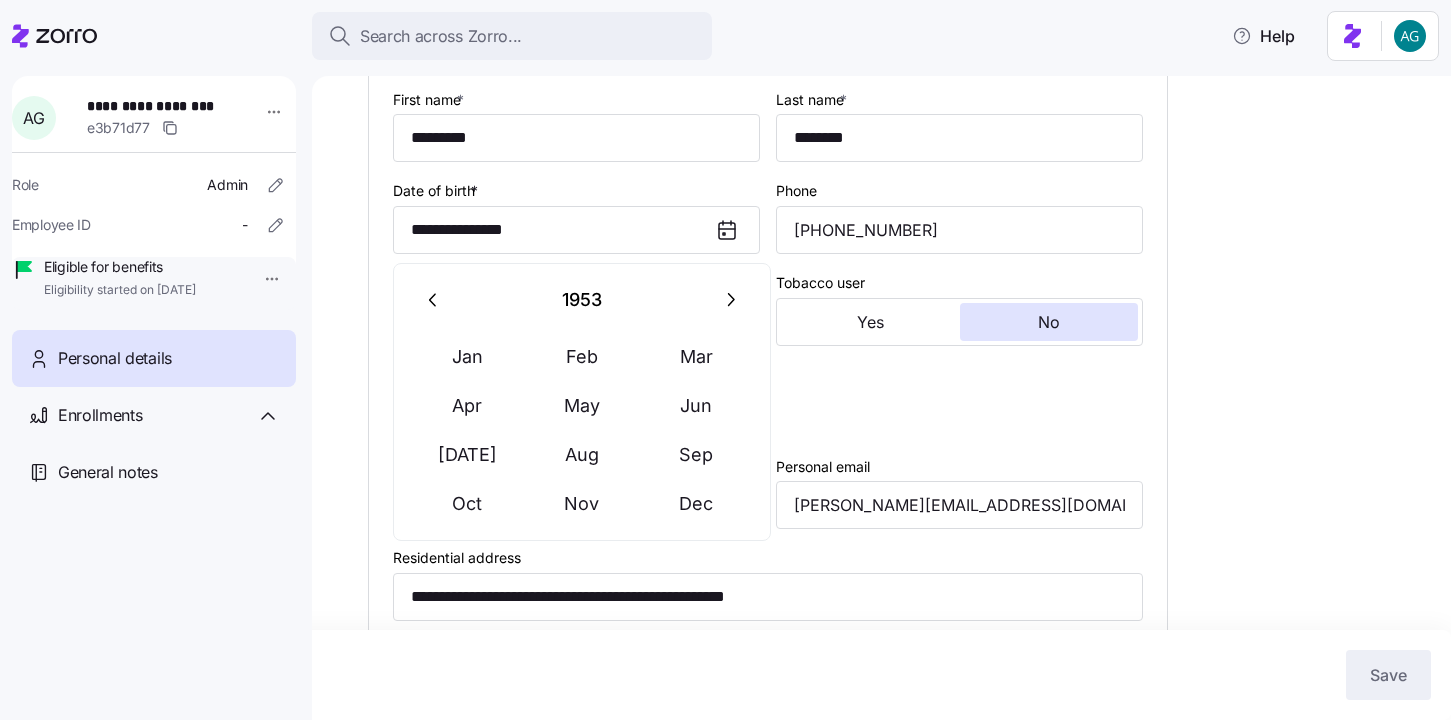 click 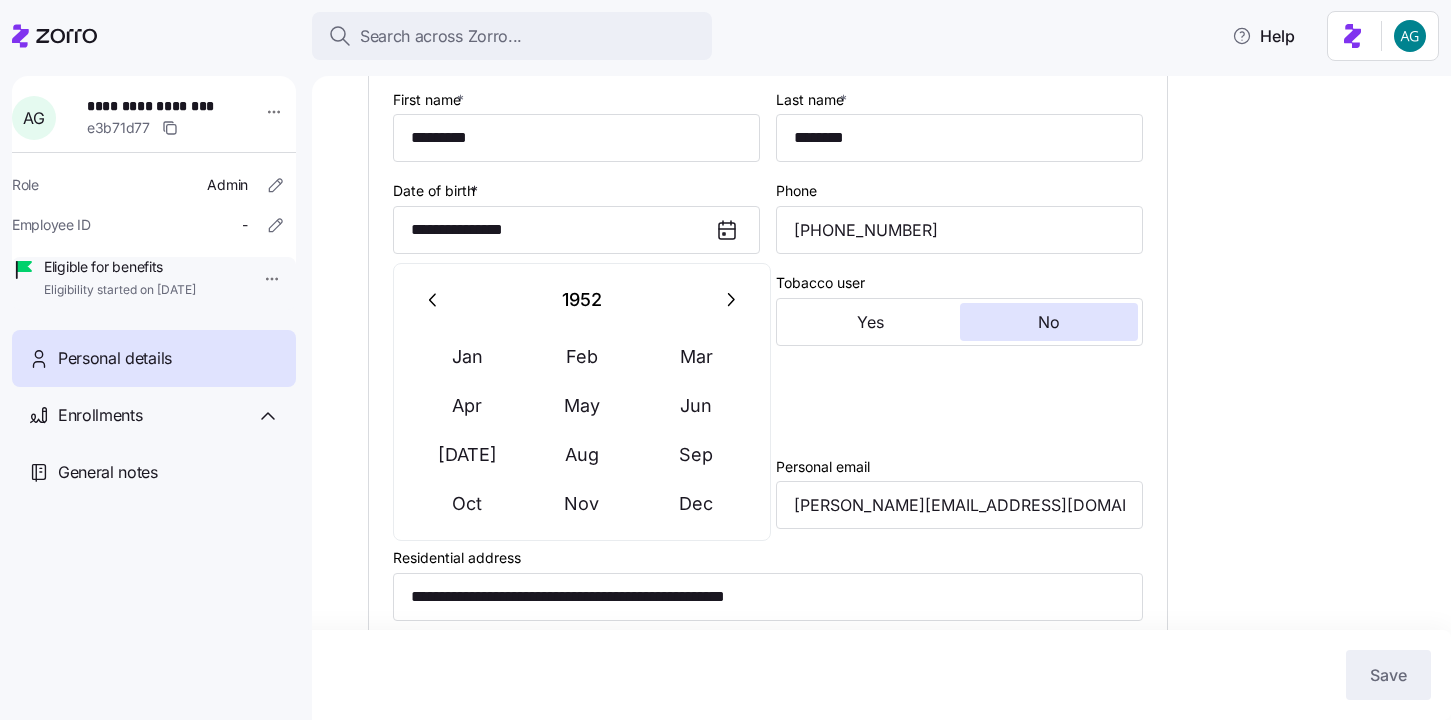 click 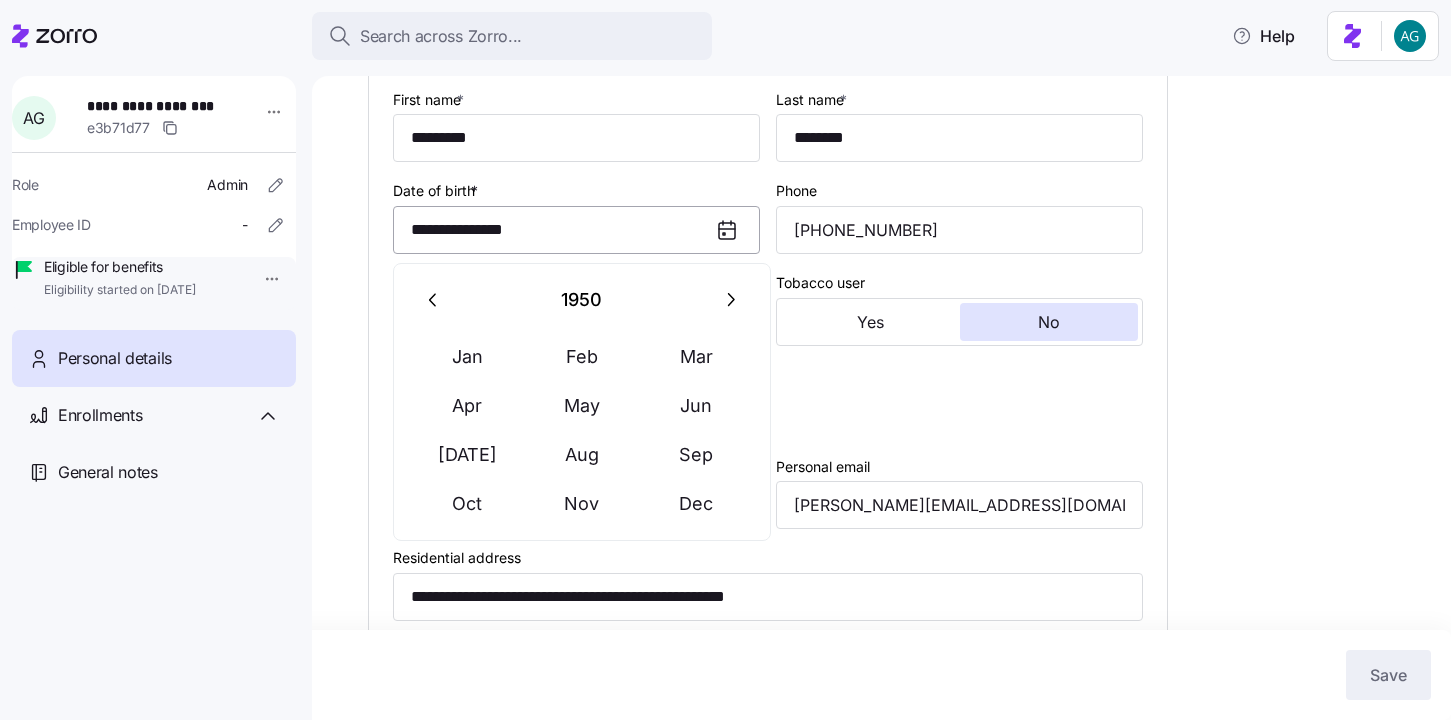 click on "**********" at bounding box center (576, 230) 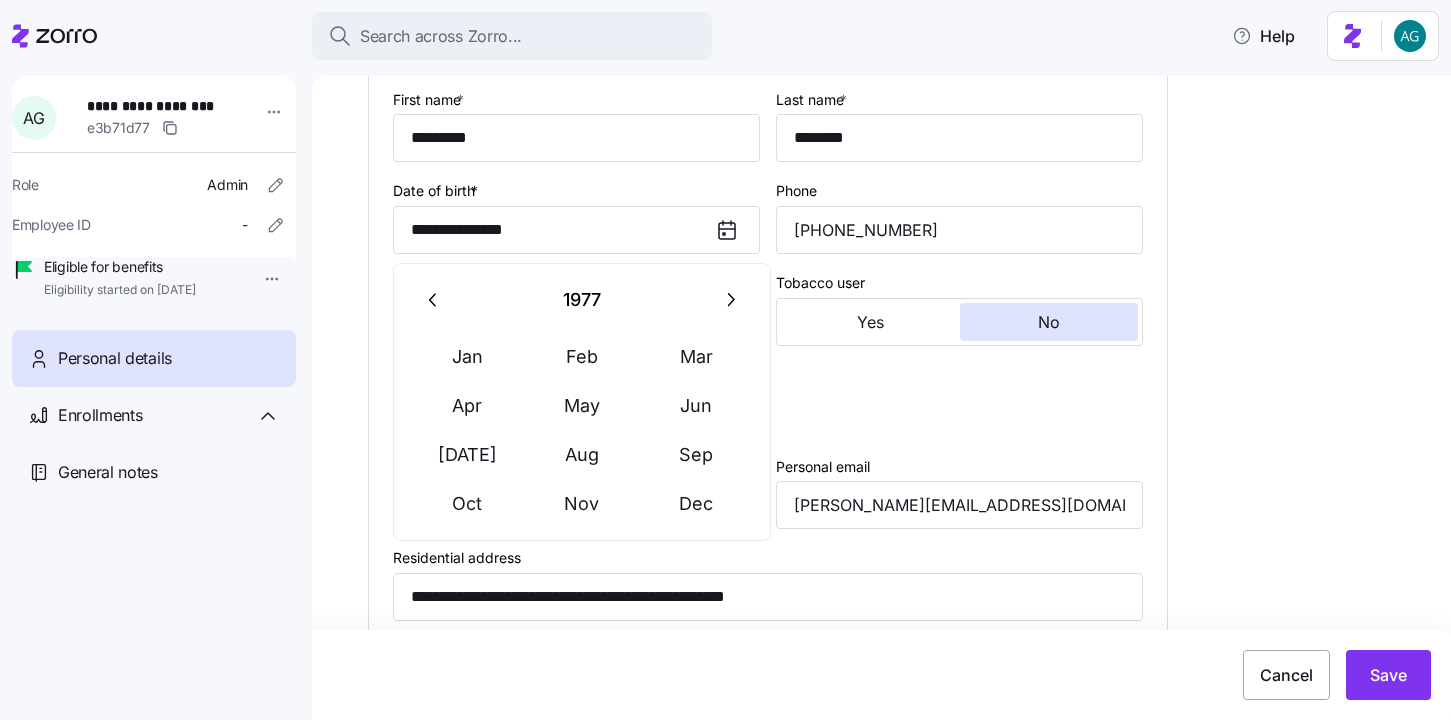 click on "1977" at bounding box center (582, 300) 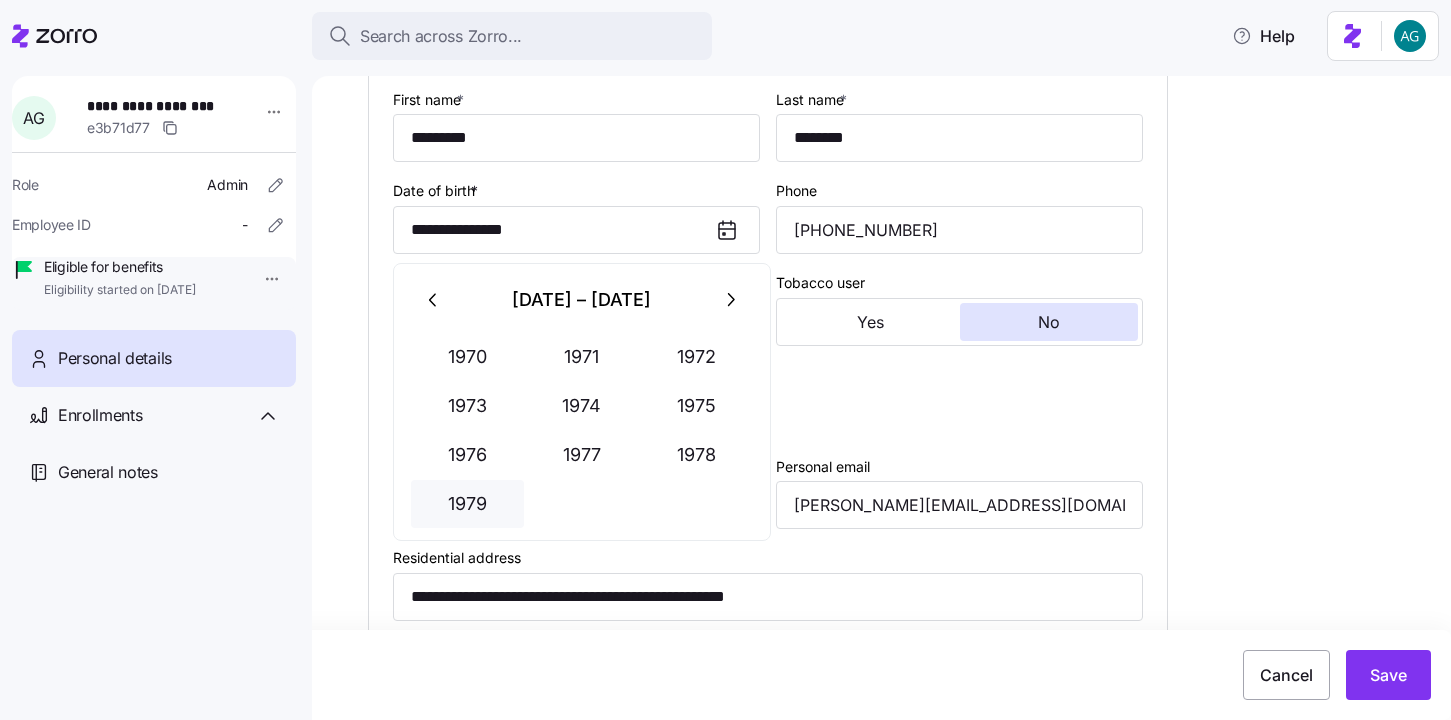 click on "1979" at bounding box center [468, 504] 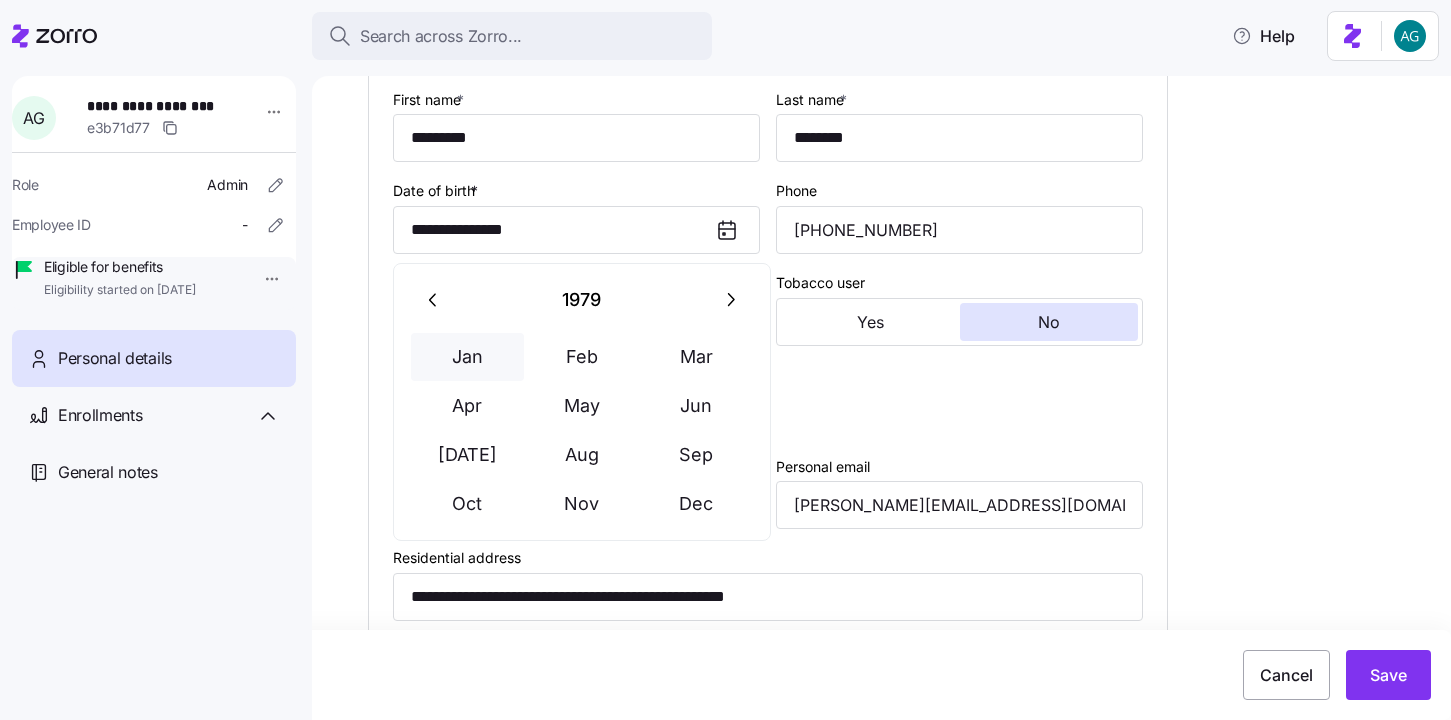 click on "Jan" at bounding box center (468, 357) 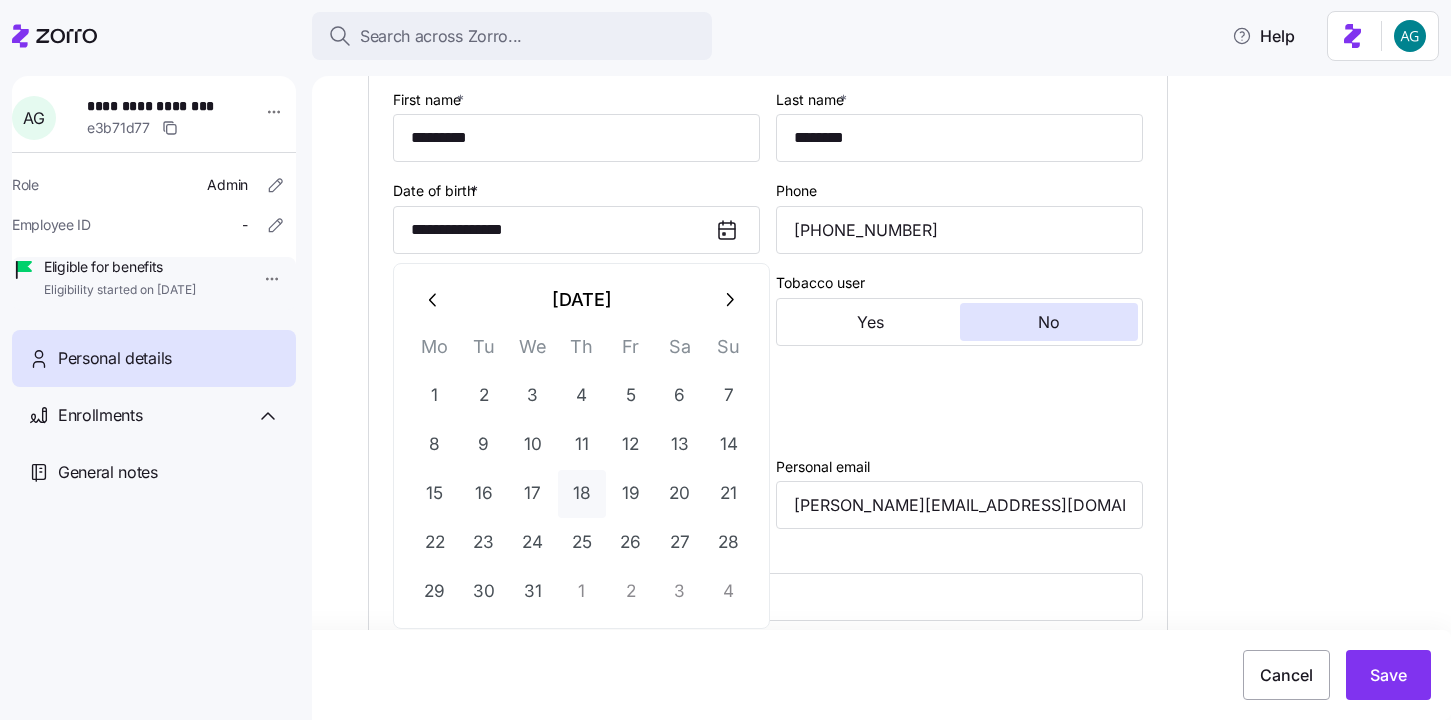 click on "18" at bounding box center (582, 494) 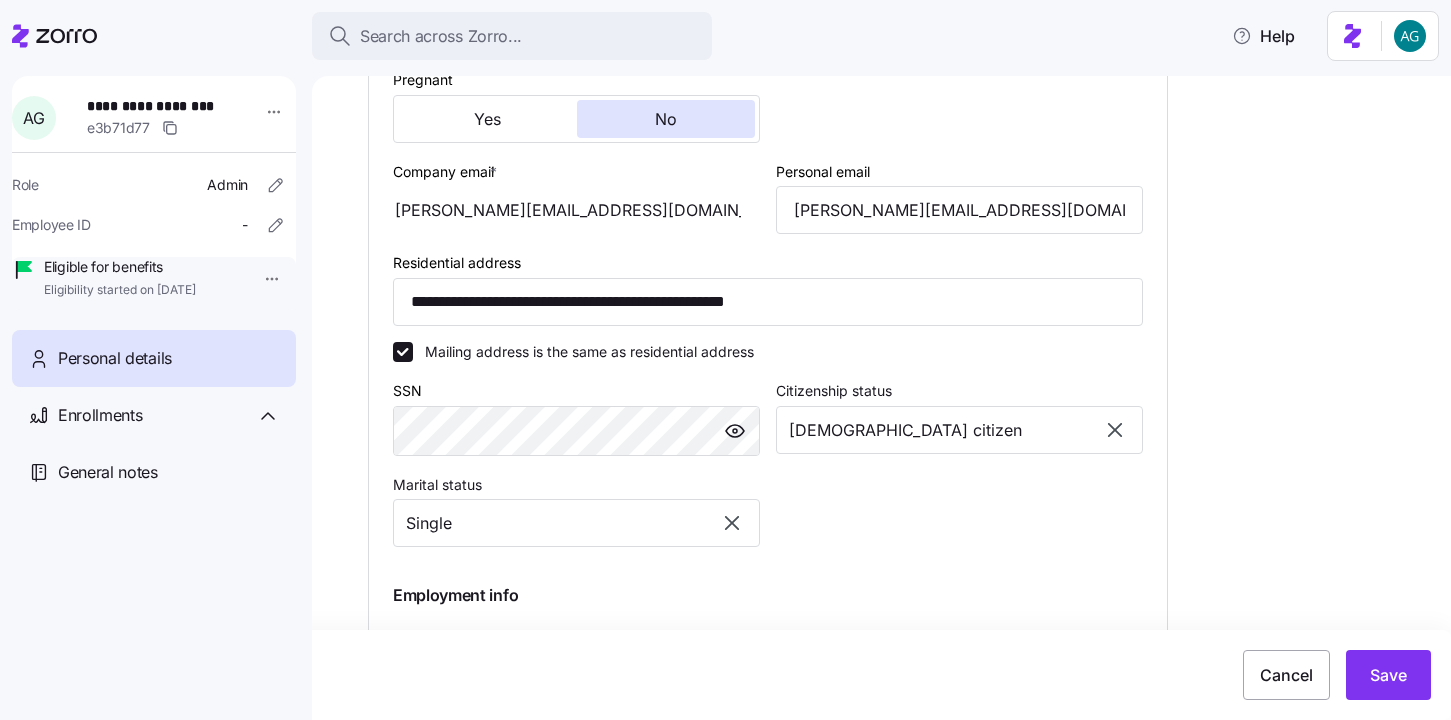 scroll, scrollTop: 574, scrollLeft: 0, axis: vertical 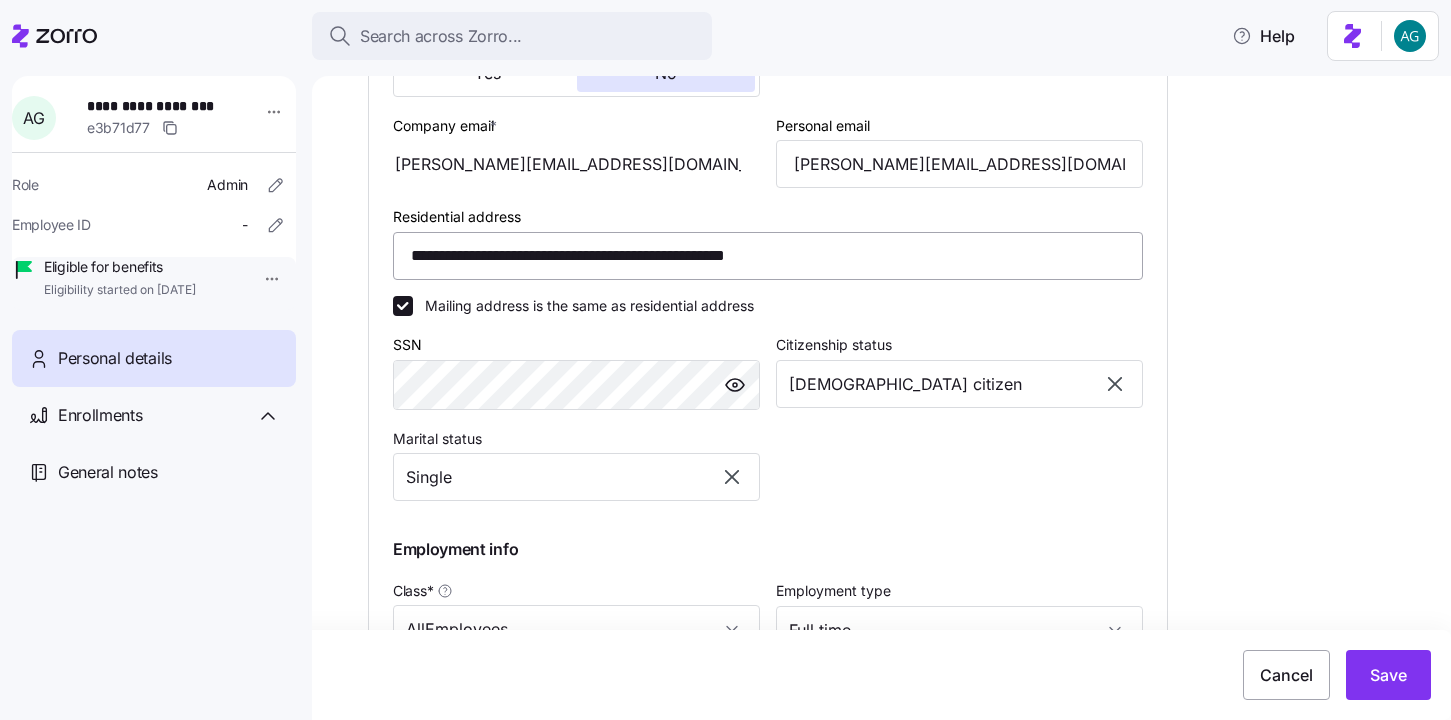 type on "**********" 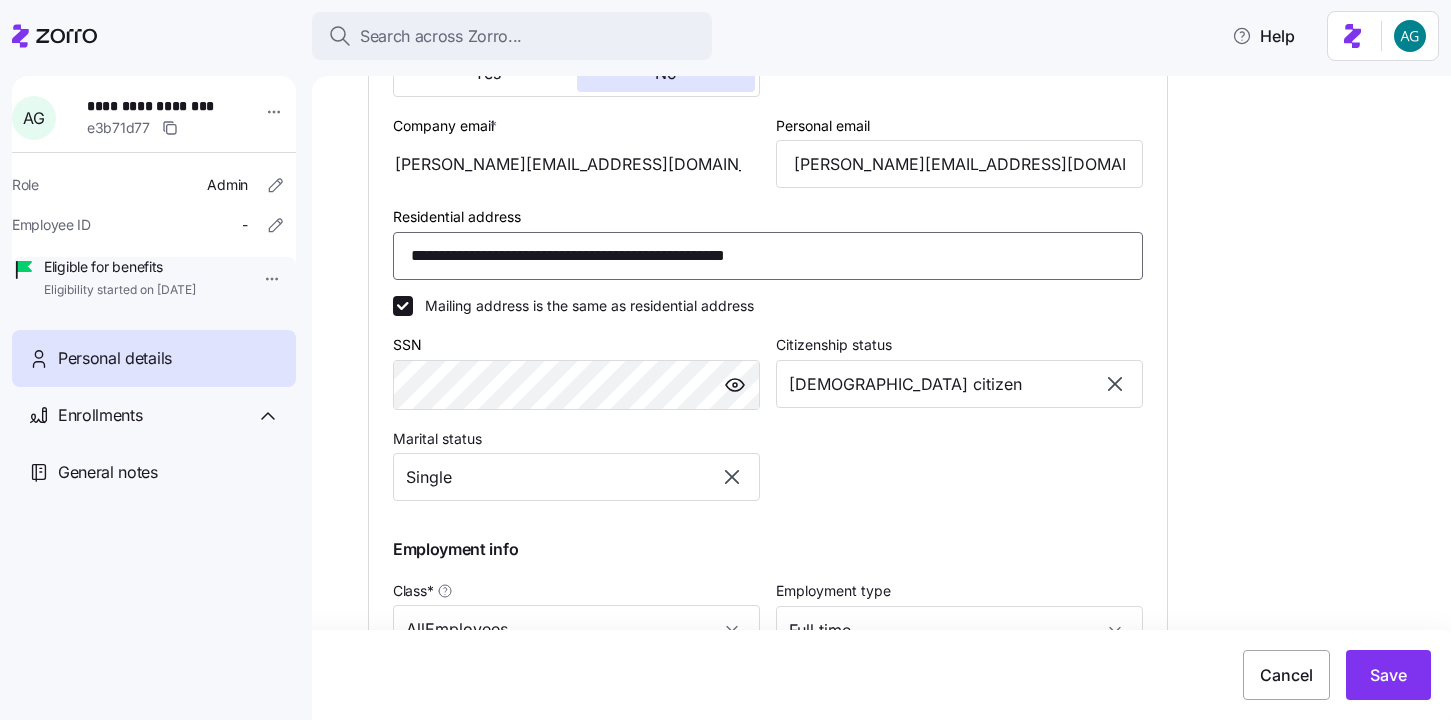 click on "**********" at bounding box center (768, 256) 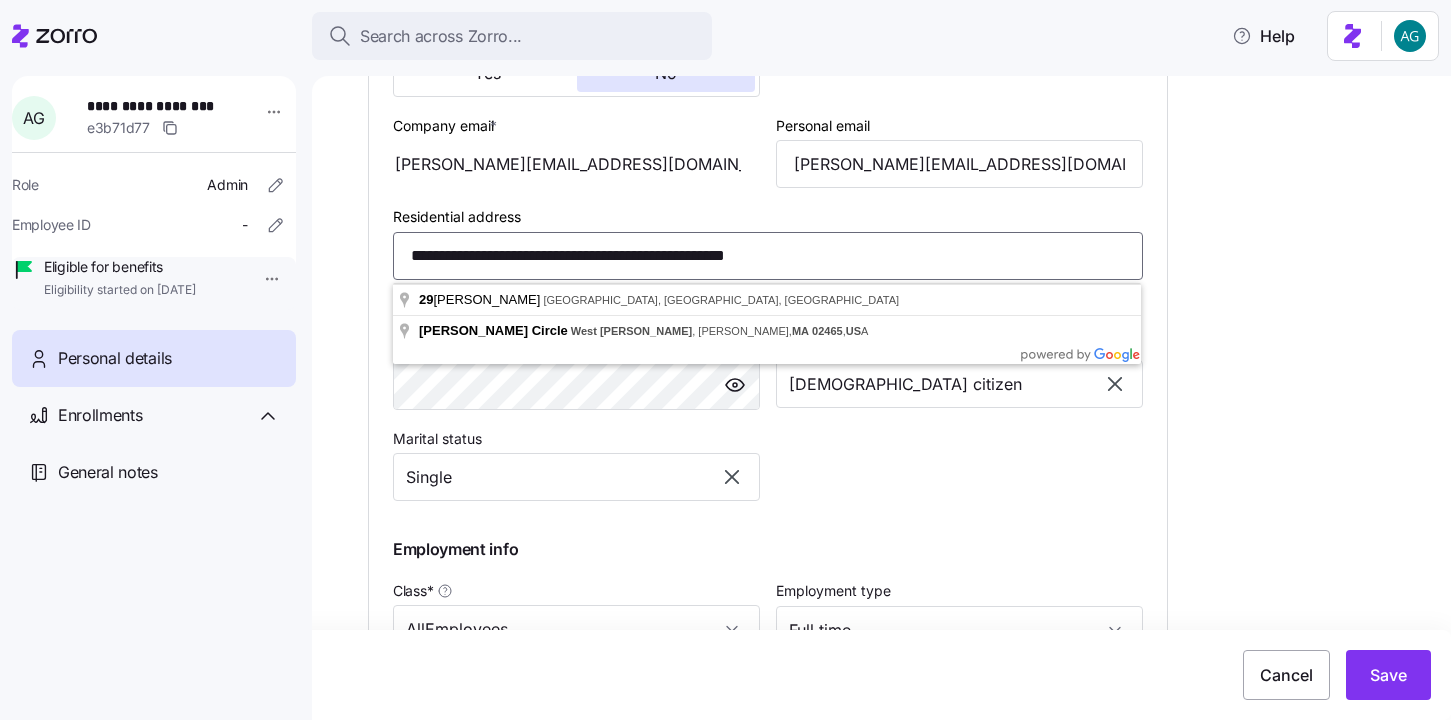drag, startPoint x: 663, startPoint y: 260, endPoint x: 411, endPoint y: 258, distance: 252.00793 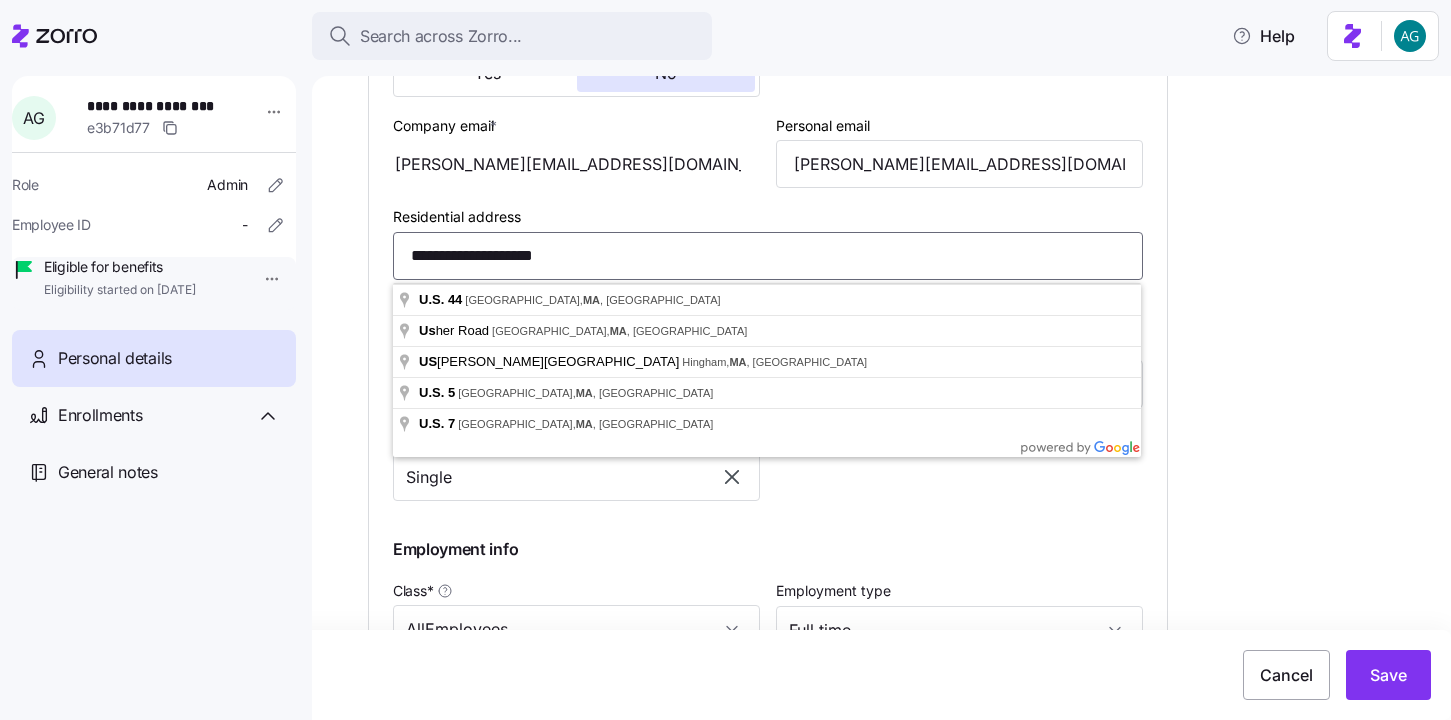 drag, startPoint x: 590, startPoint y: 254, endPoint x: 417, endPoint y: 261, distance: 173.14156 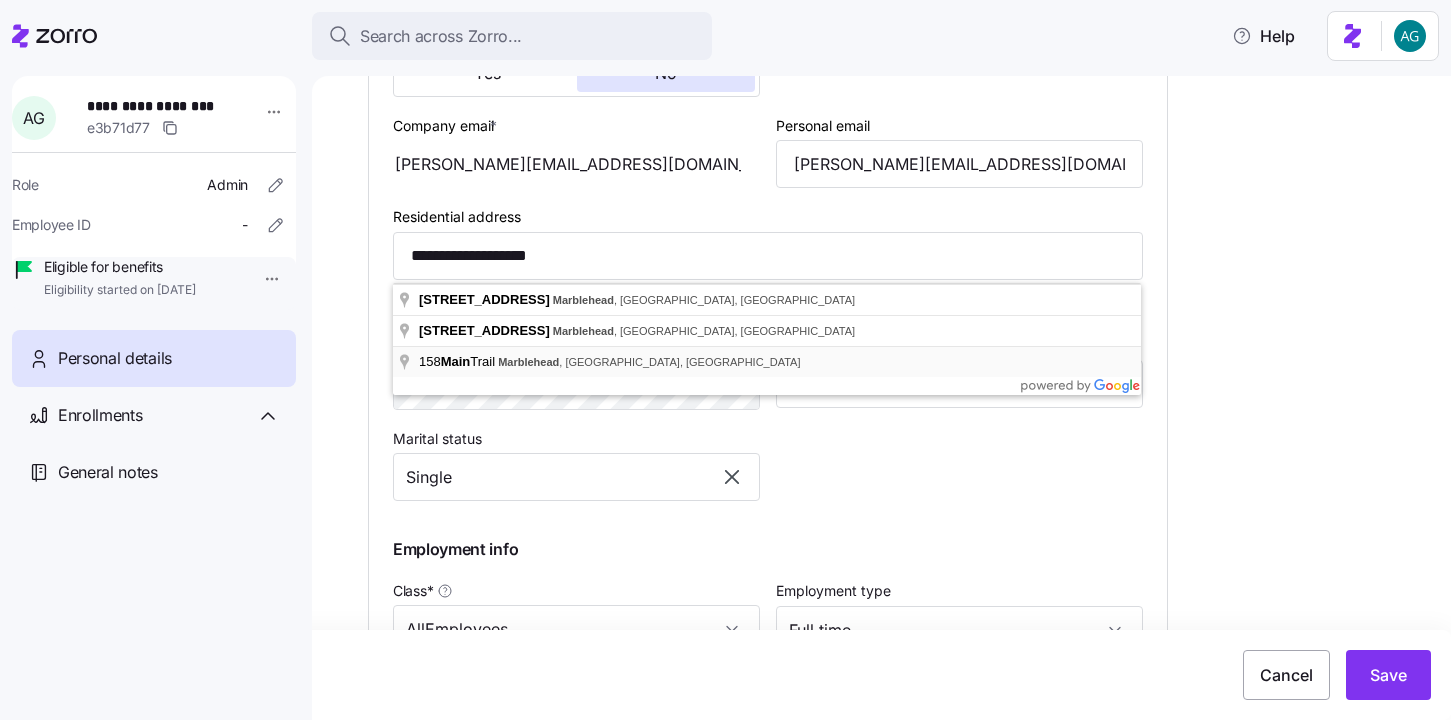 type on "**********" 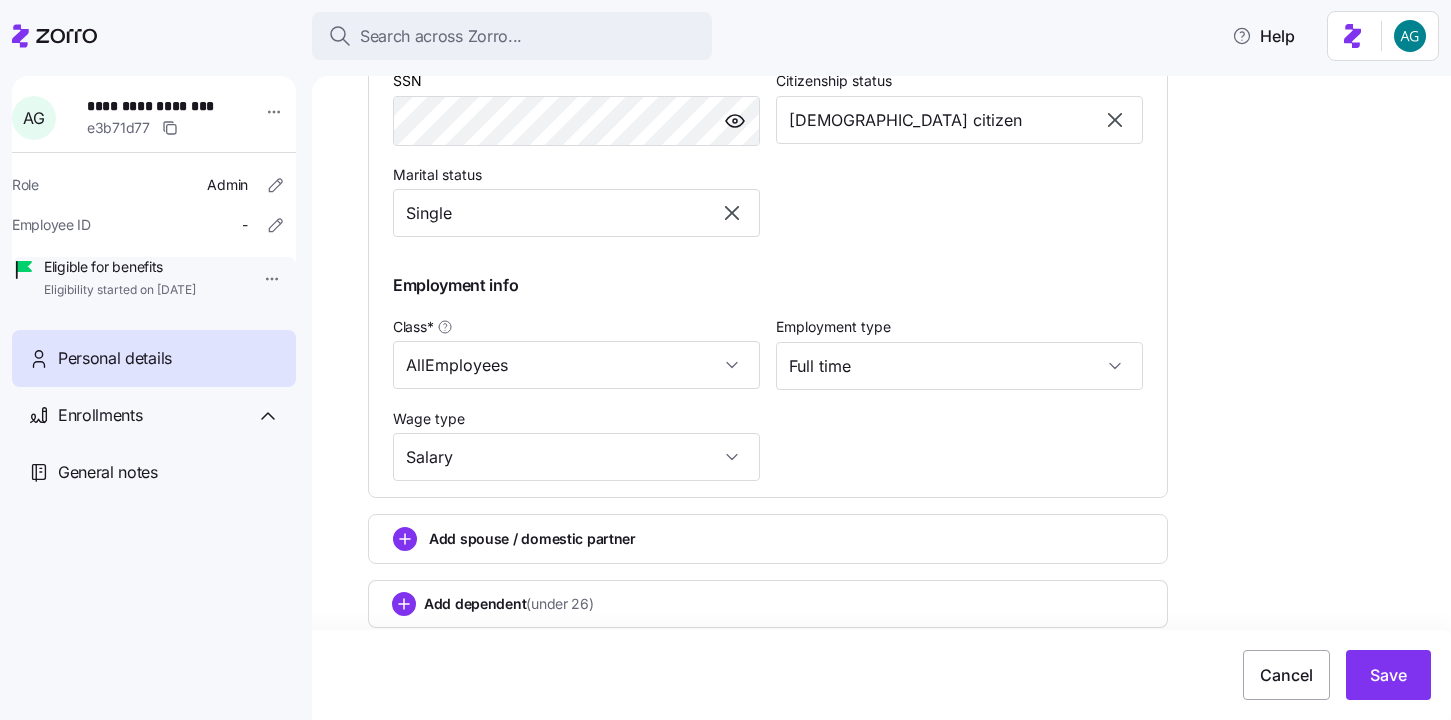 scroll, scrollTop: 855, scrollLeft: 0, axis: vertical 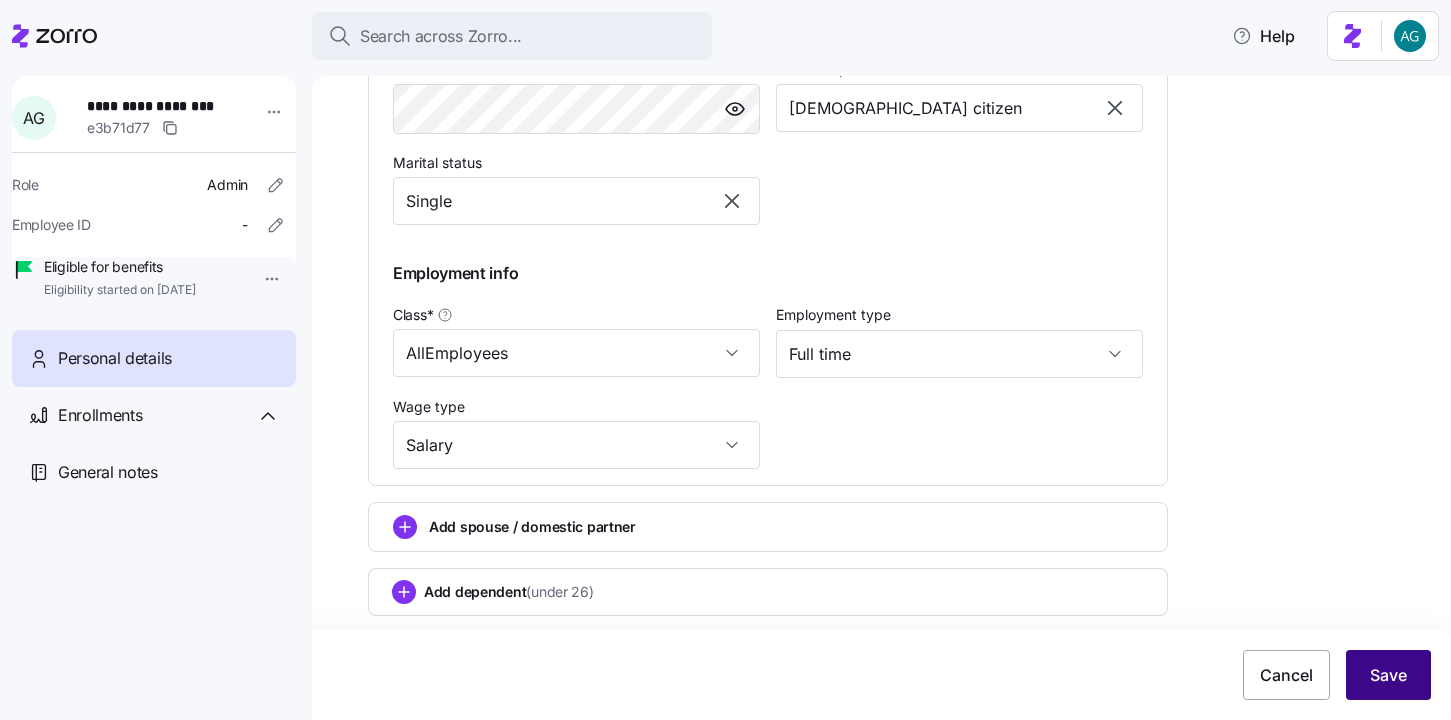 click on "Save" at bounding box center (1388, 675) 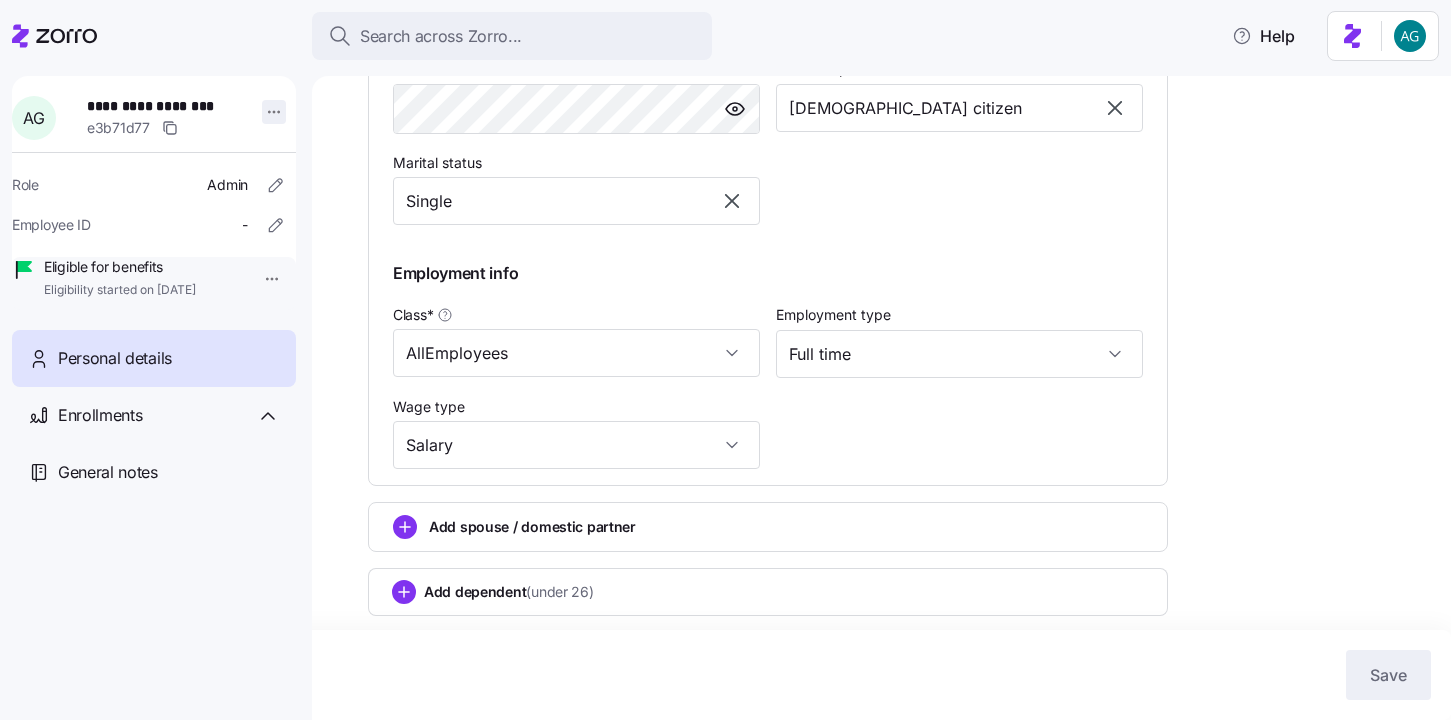 click on "**********" at bounding box center [725, 354] 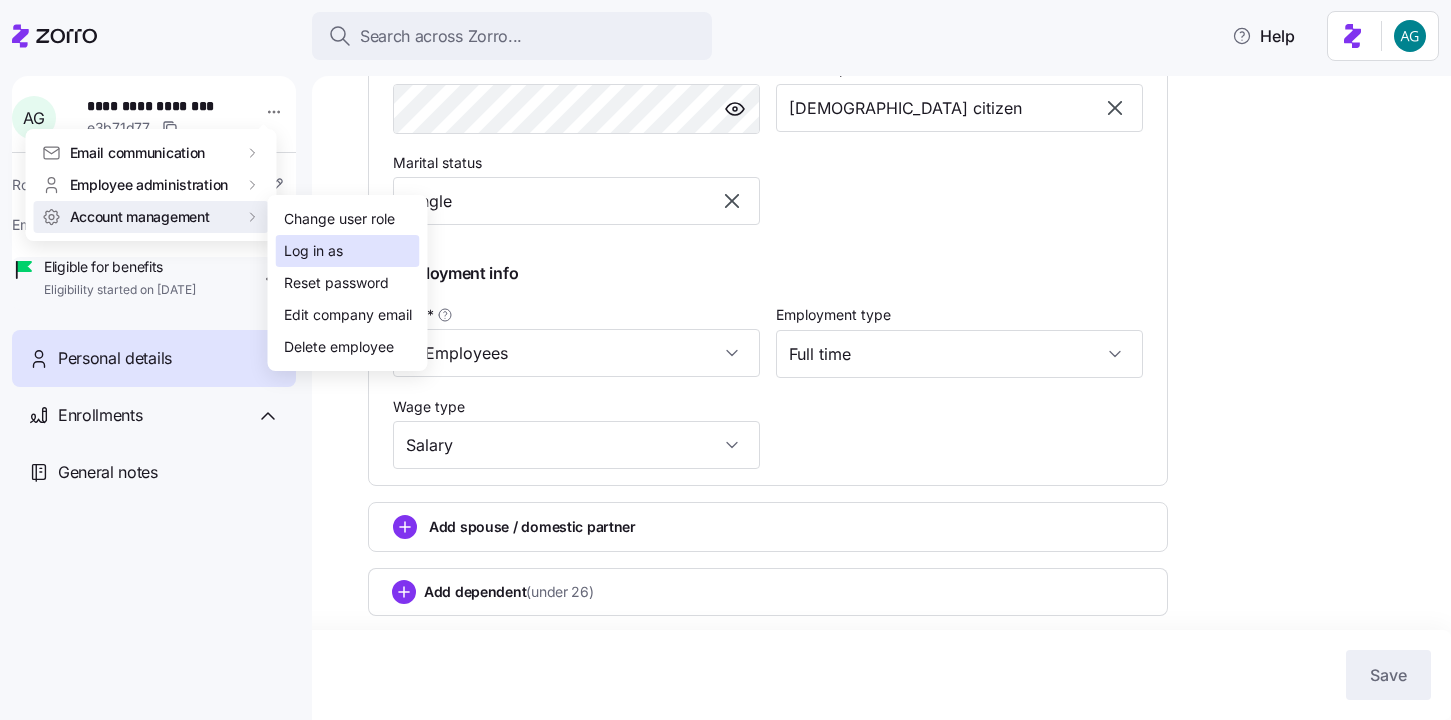 click on "Log in as" at bounding box center [313, 251] 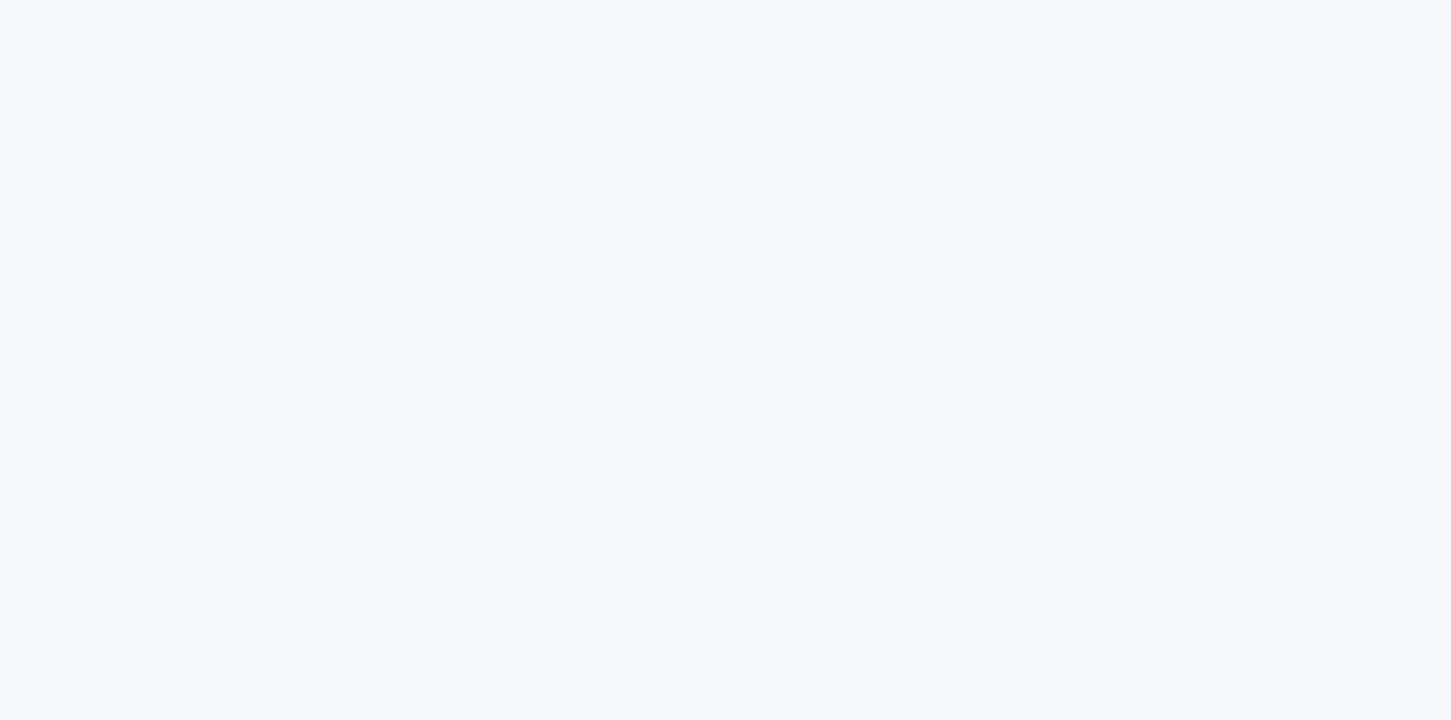 scroll, scrollTop: 0, scrollLeft: 0, axis: both 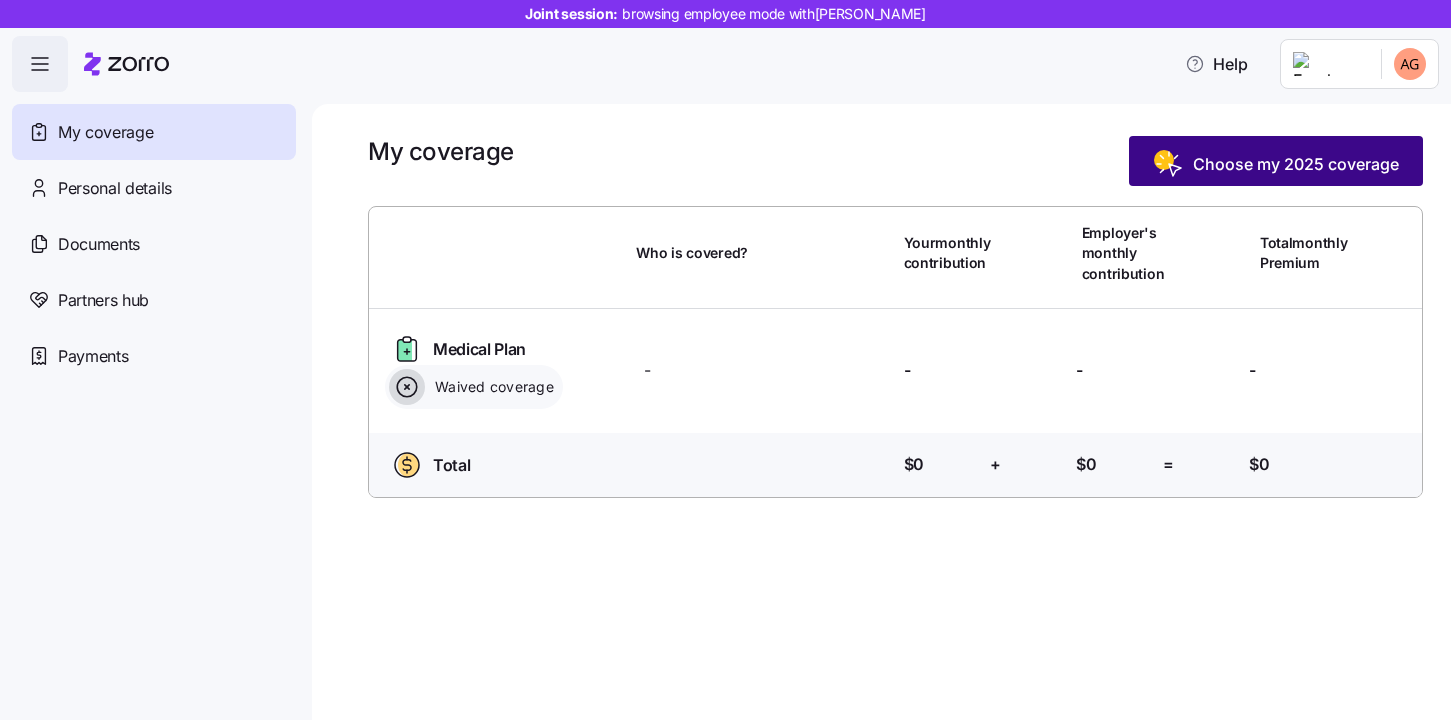 click on "Choose my 2025 coverage" at bounding box center (1276, 161) 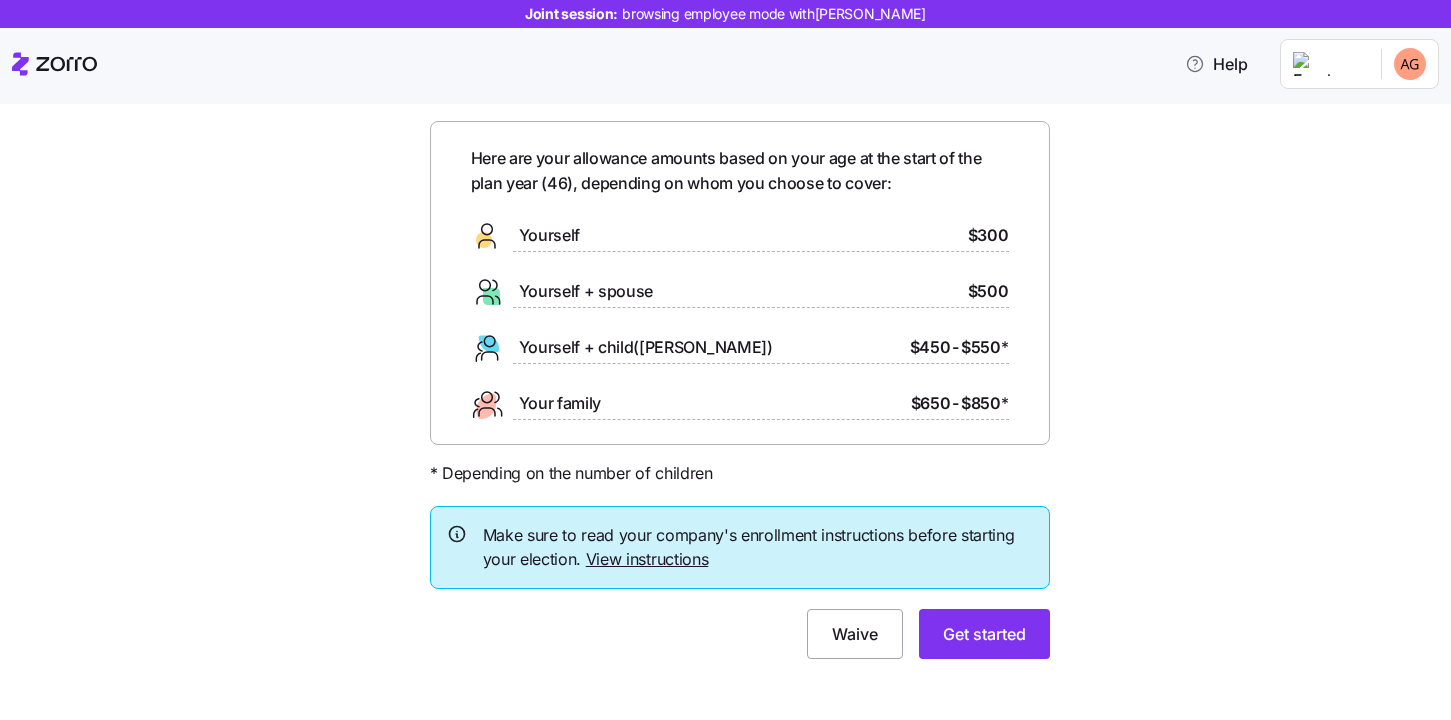 scroll, scrollTop: 81, scrollLeft: 0, axis: vertical 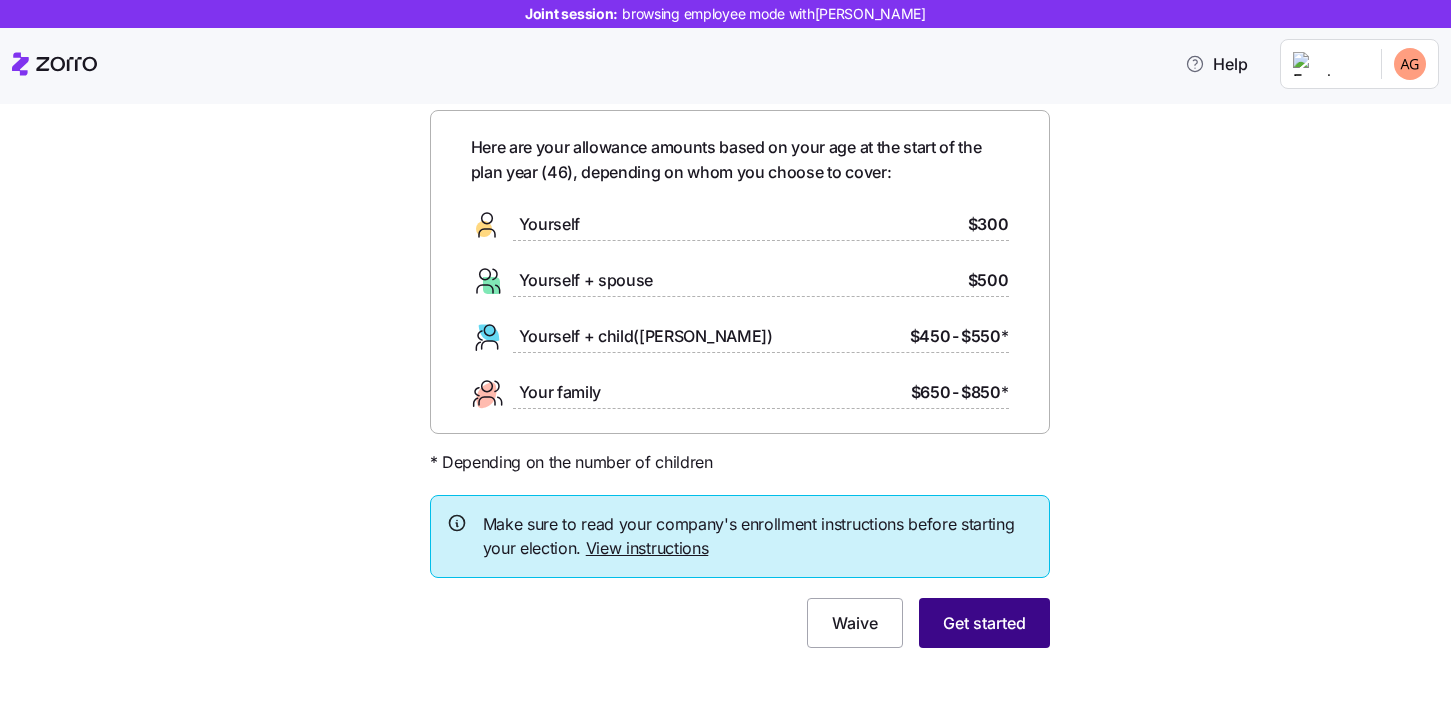 click on "Get started" at bounding box center (984, 623) 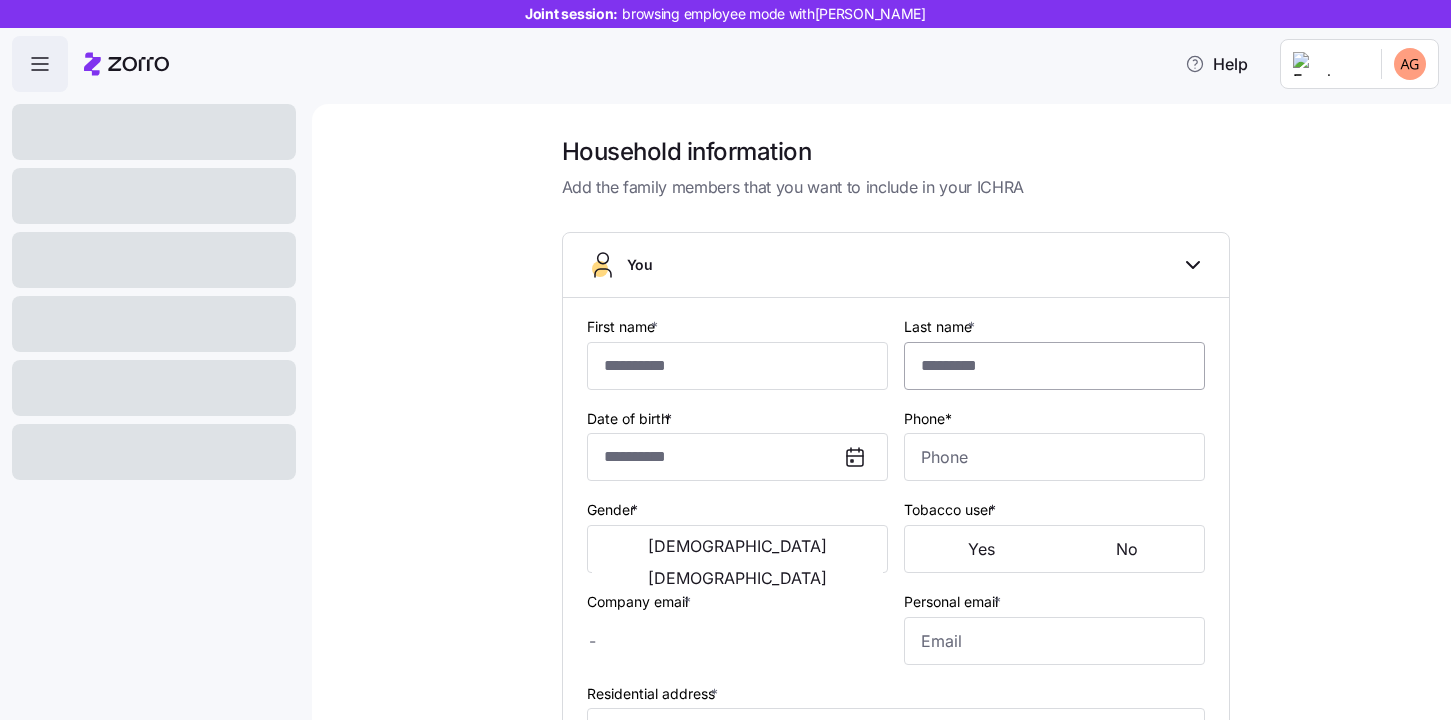 type on "*********" 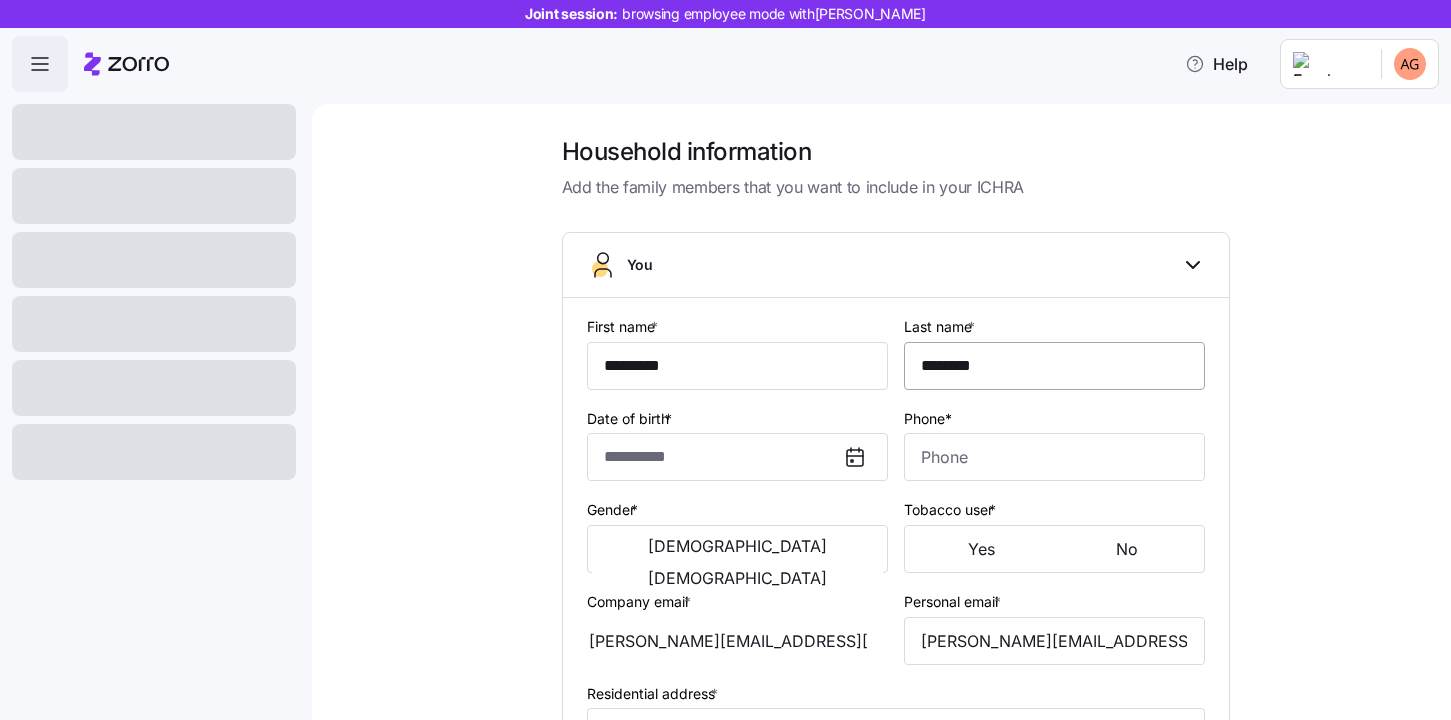 type on "**********" 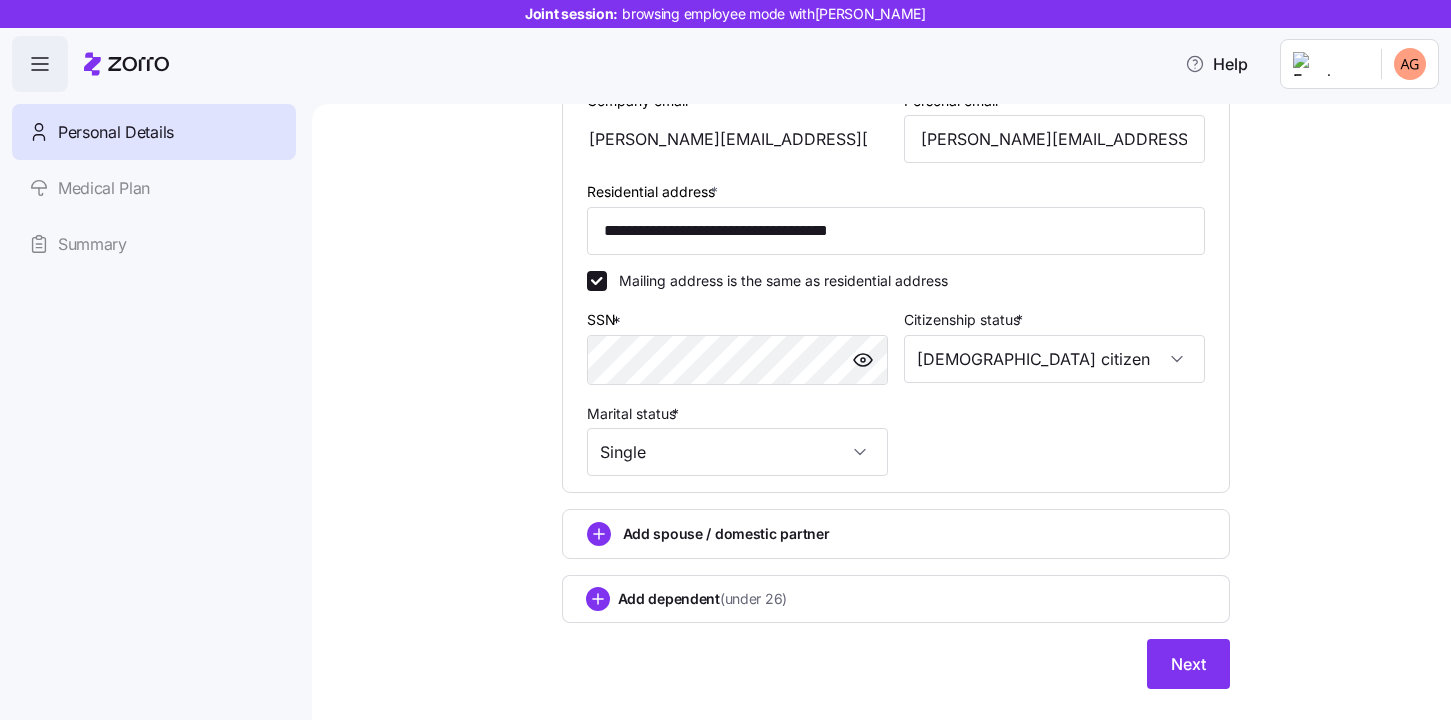 scroll, scrollTop: 638, scrollLeft: 0, axis: vertical 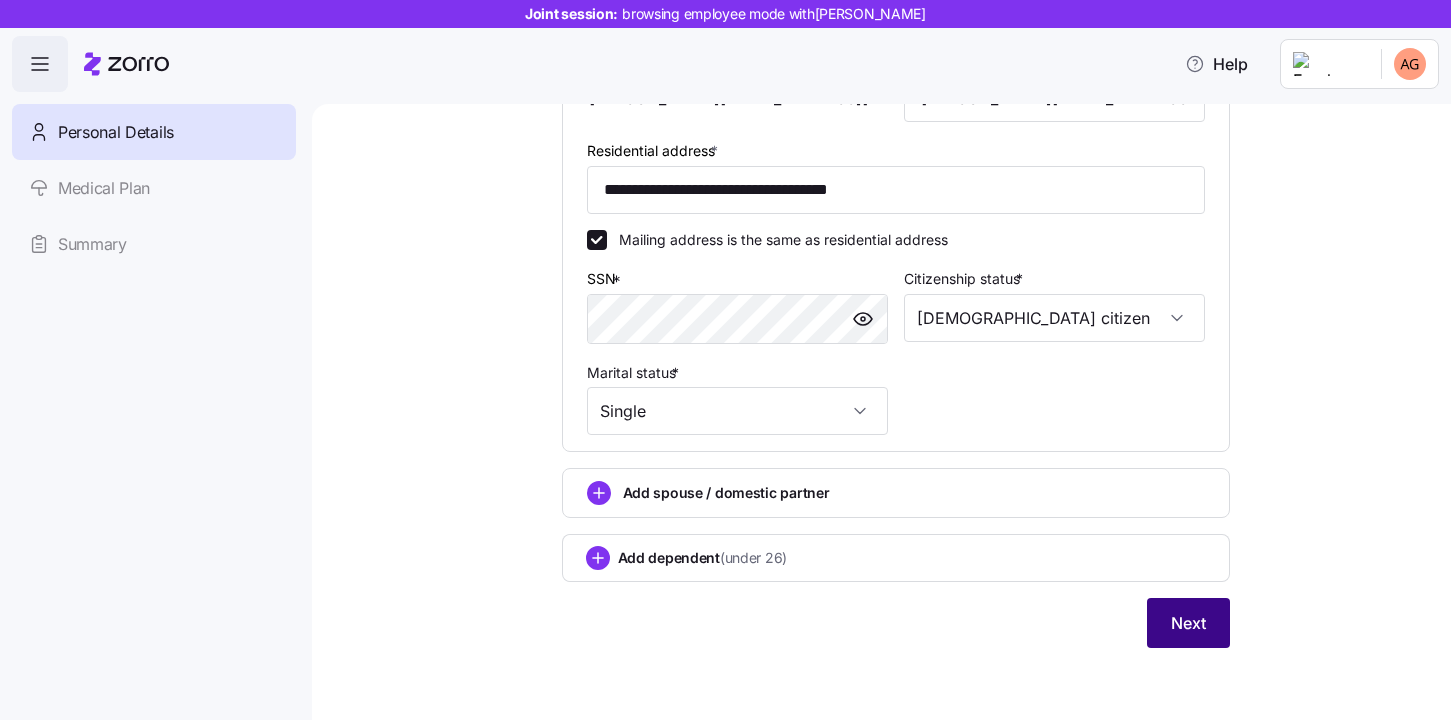click on "Next" at bounding box center (1188, 623) 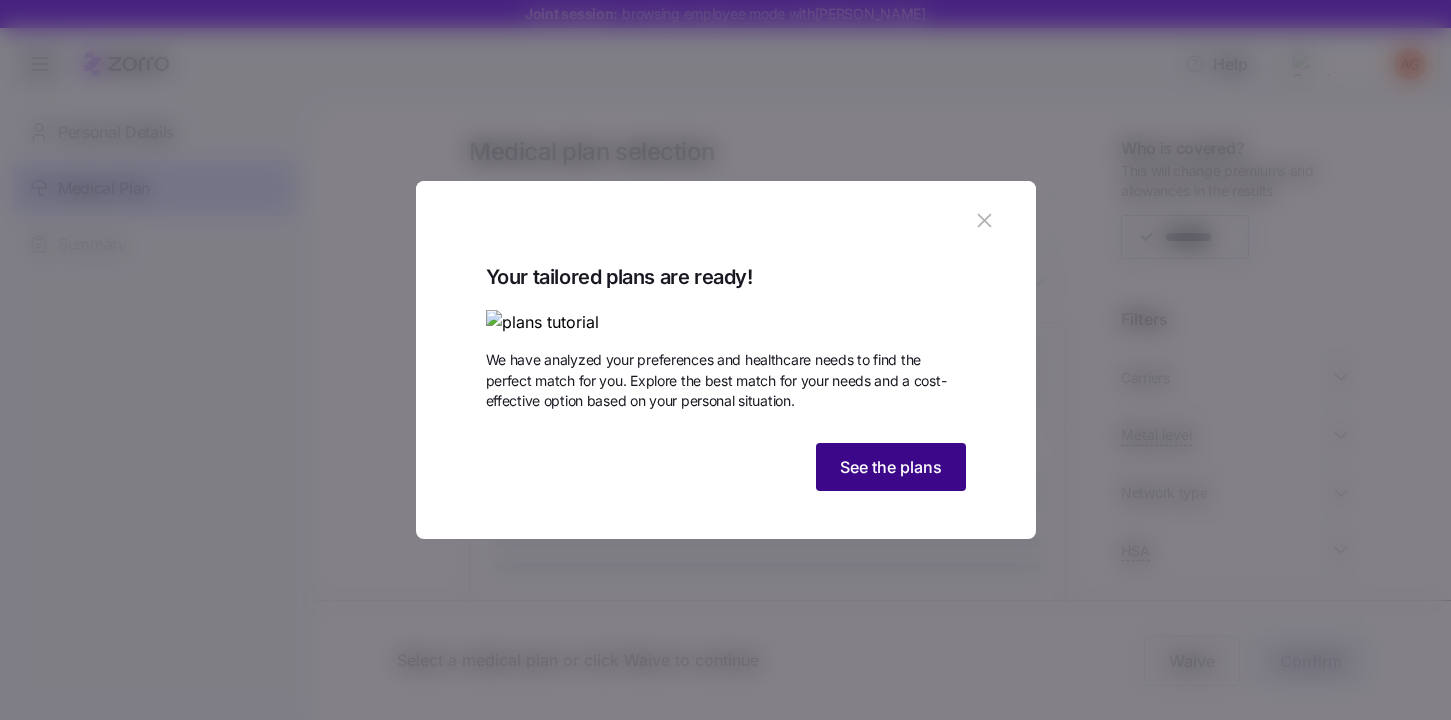 click on "See the plans" at bounding box center (891, 467) 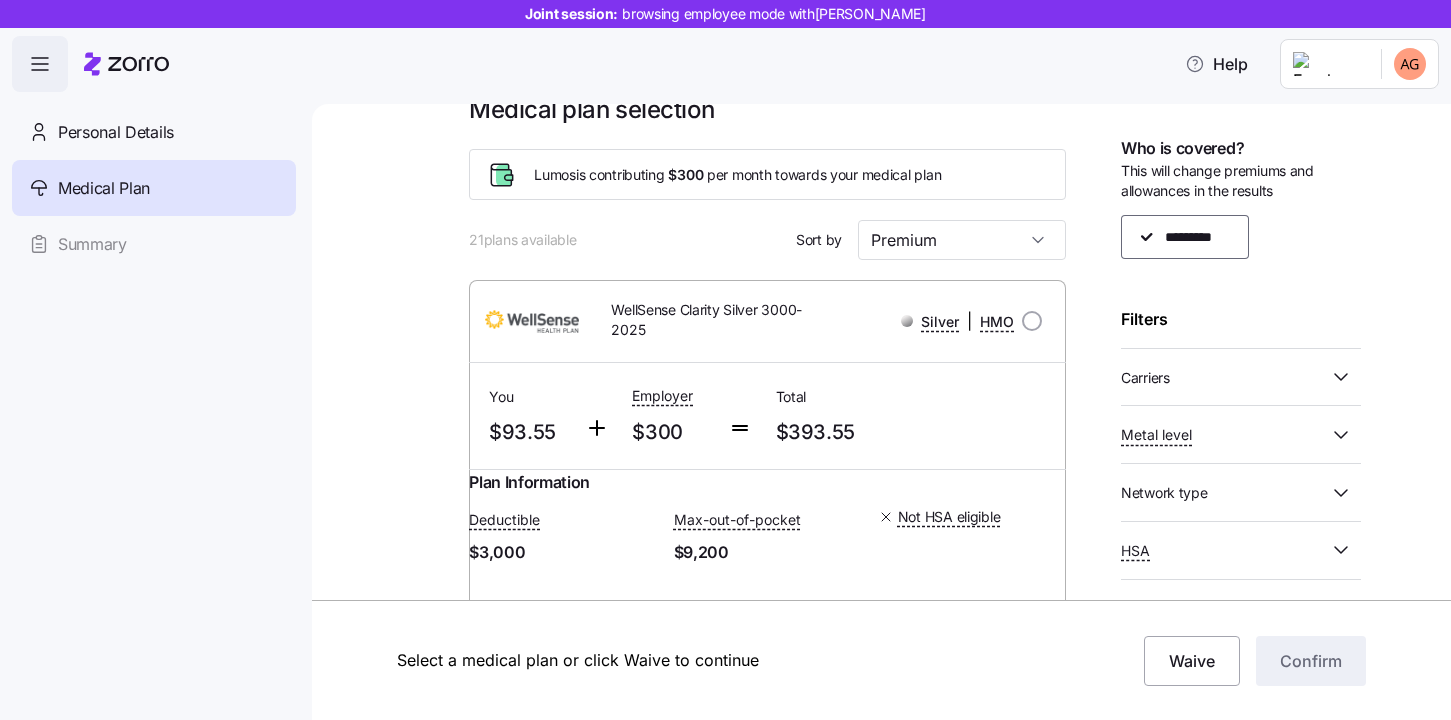 scroll, scrollTop: 41, scrollLeft: 0, axis: vertical 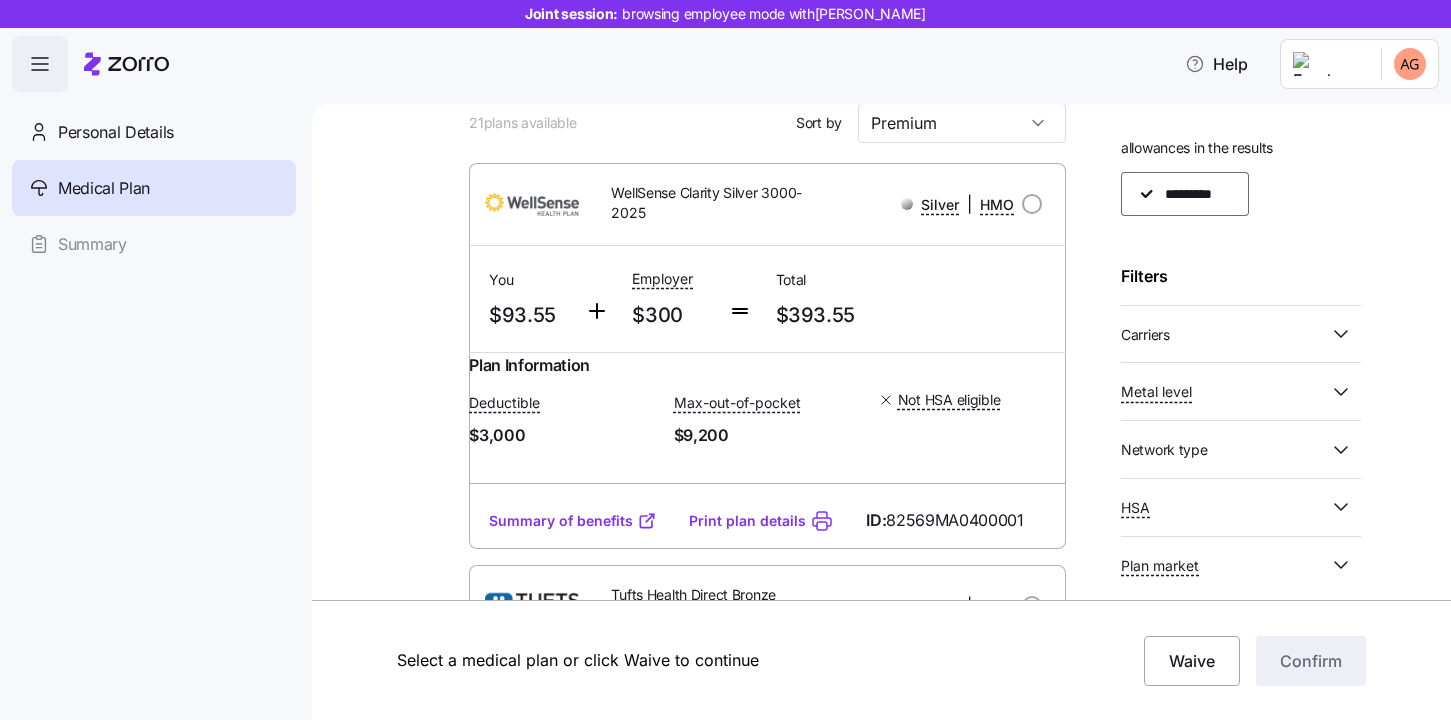 click on "Carriers" at bounding box center (1225, 334) 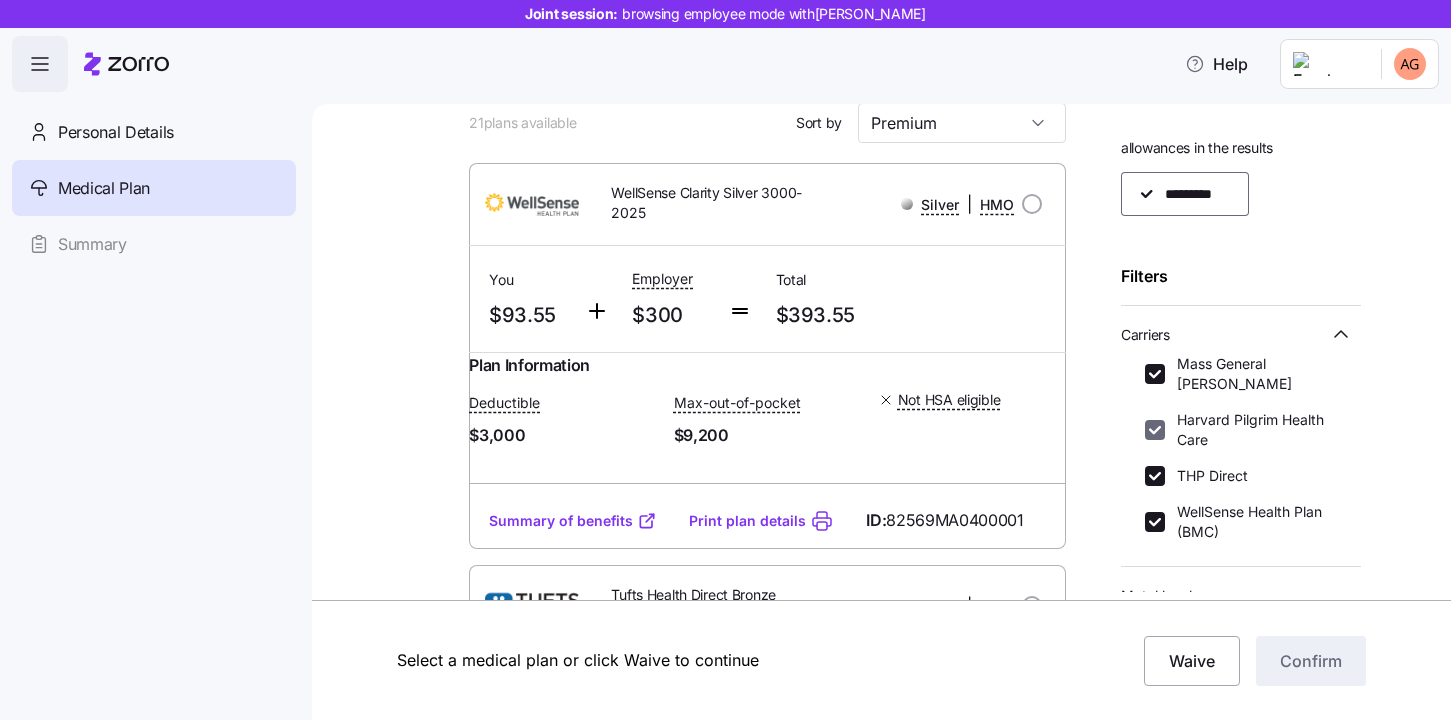 click on "Harvard Pilgrim Health Care" at bounding box center (1155, 430) 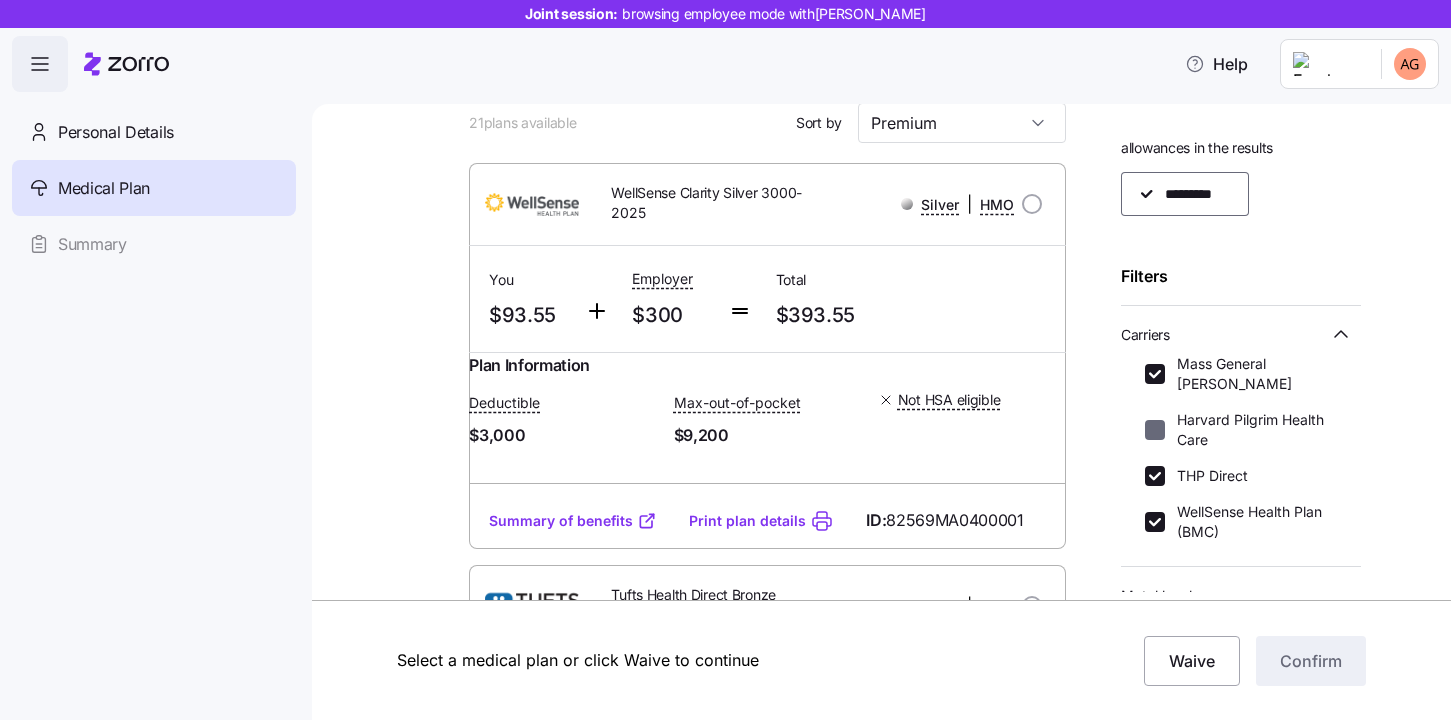 checkbox on "false" 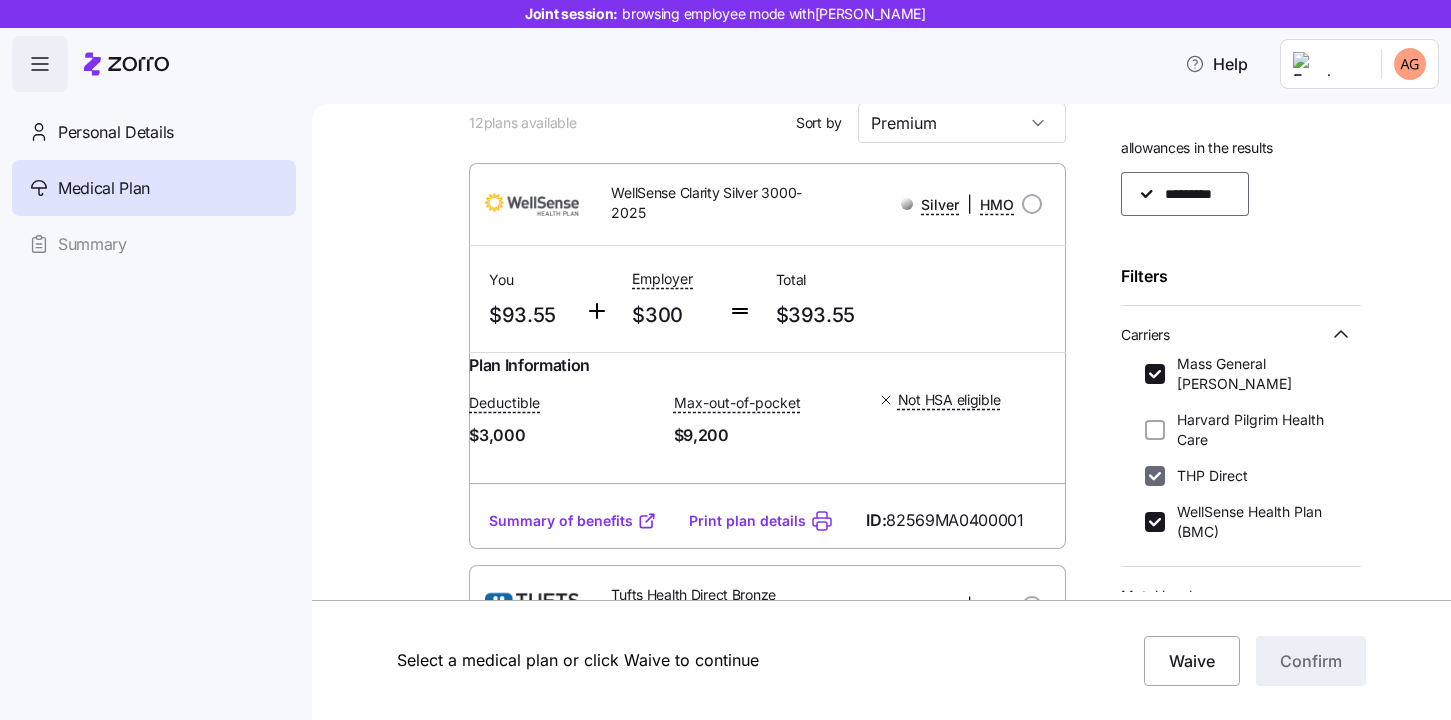 click on "THP Direct" at bounding box center (1155, 476) 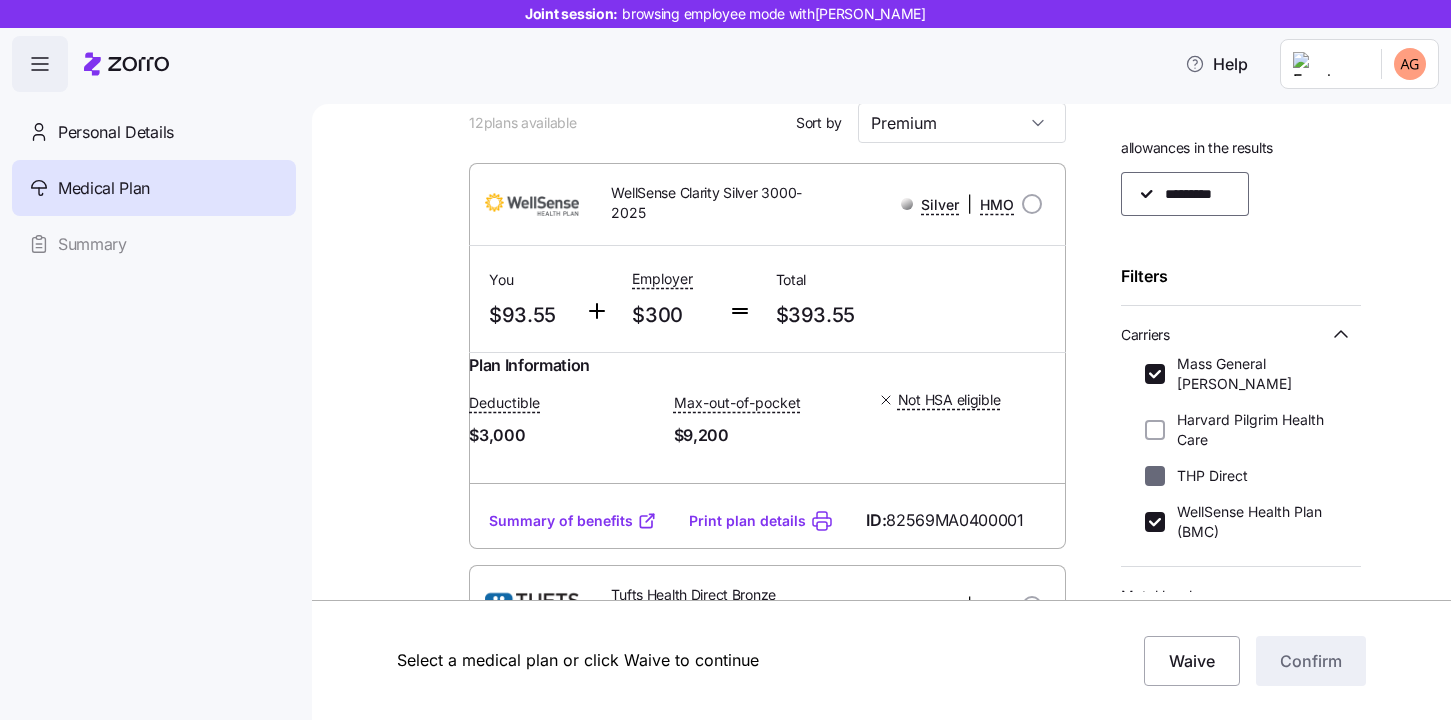 checkbox on "false" 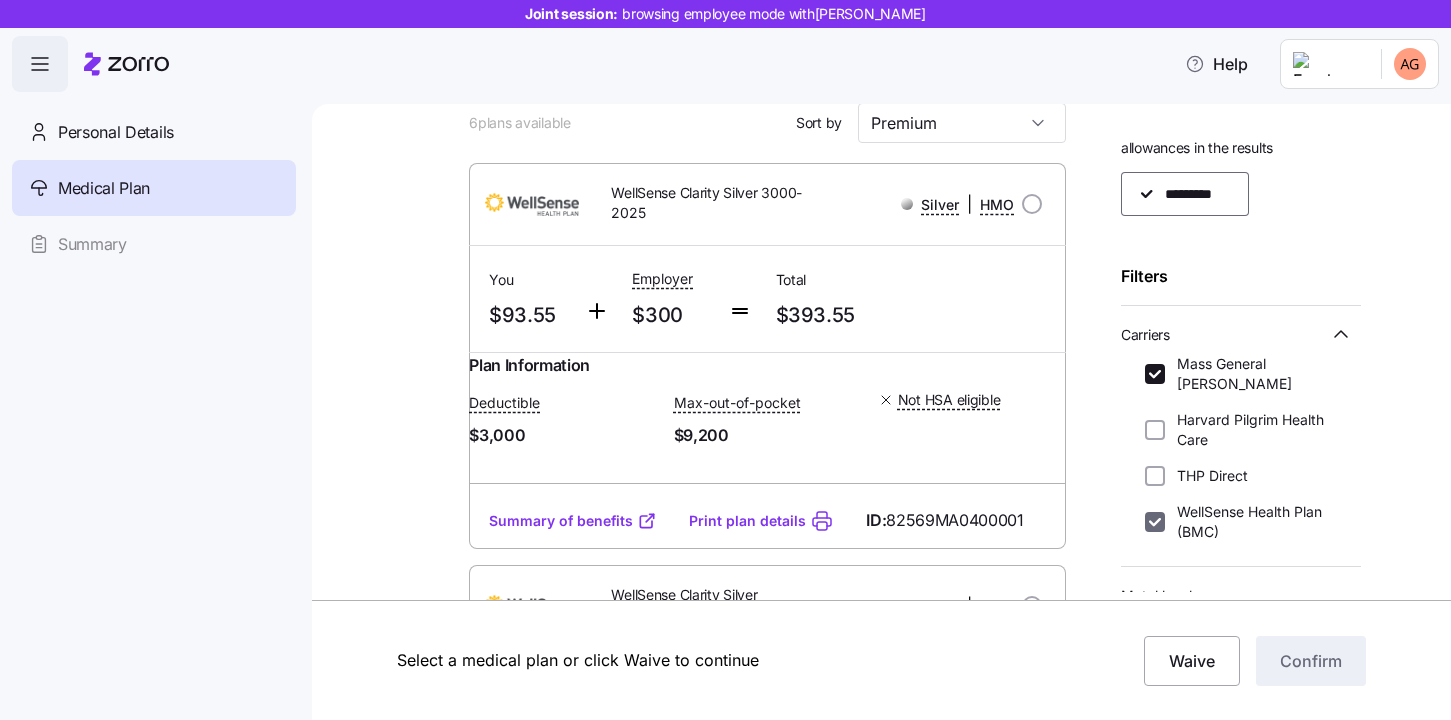 click on "WellSense Health Plan (BMC)" at bounding box center [1155, 522] 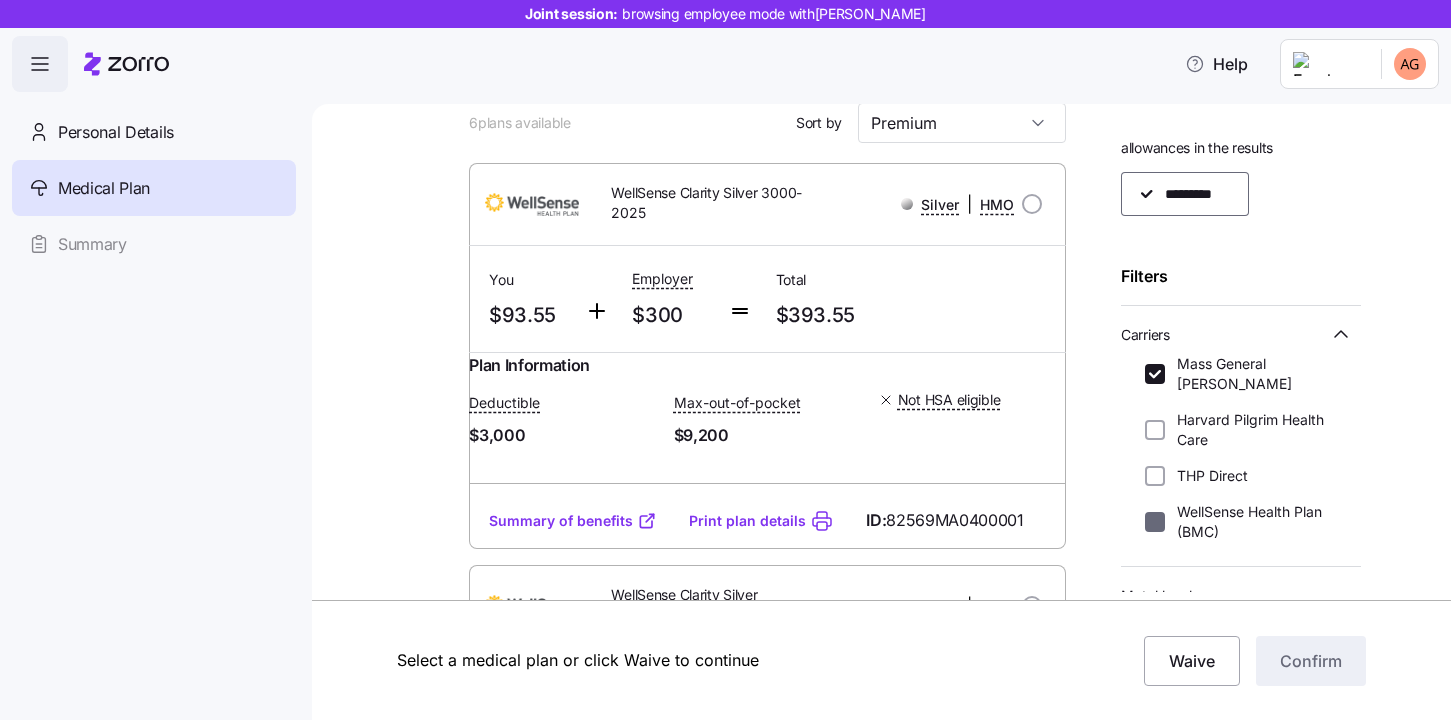 checkbox on "false" 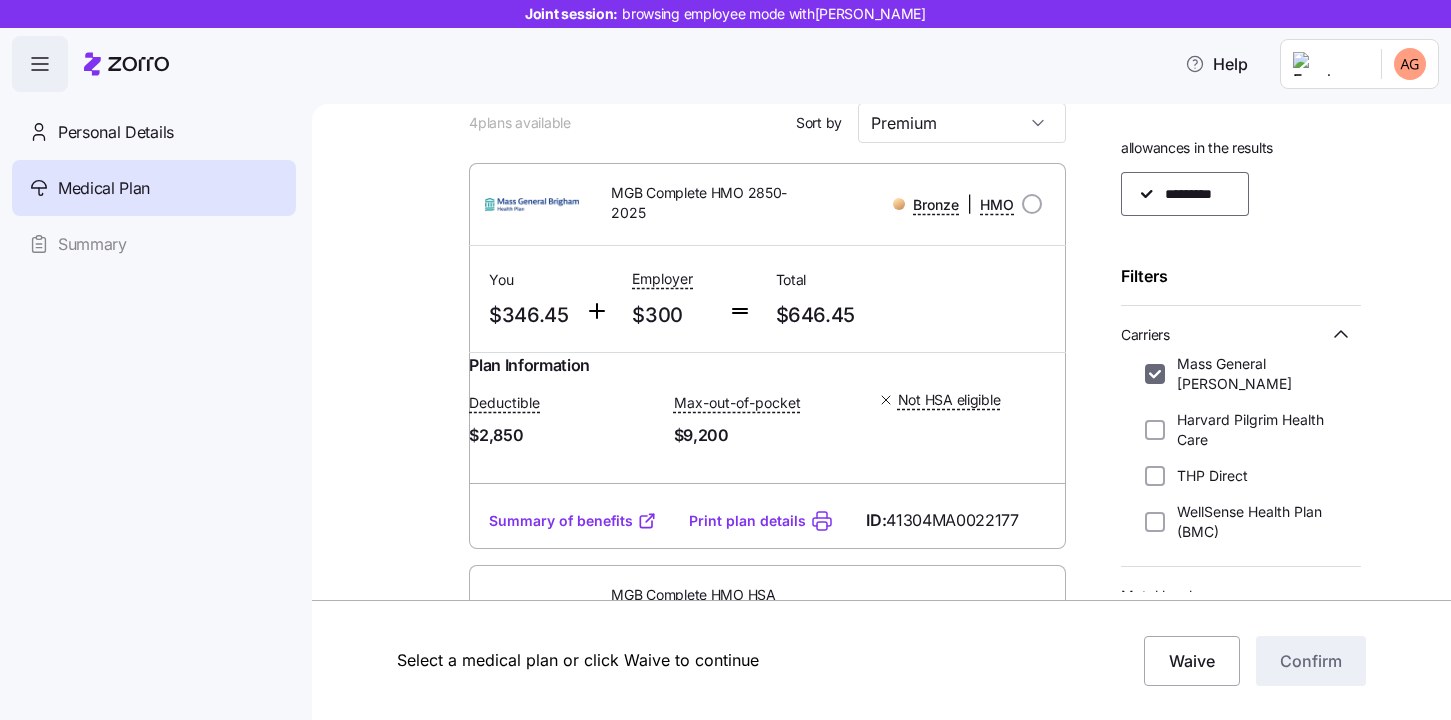 click on "Mass General Brigham" at bounding box center (1155, 374) 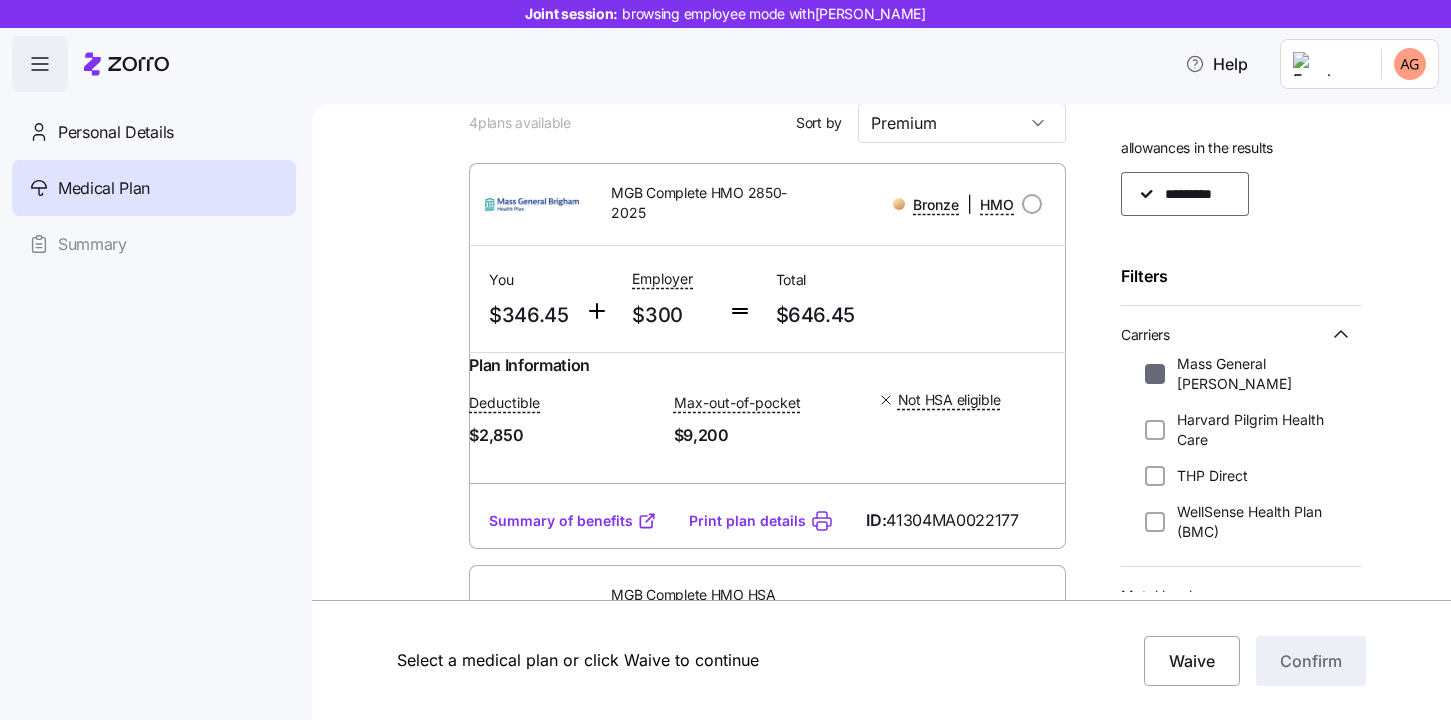 checkbox on "false" 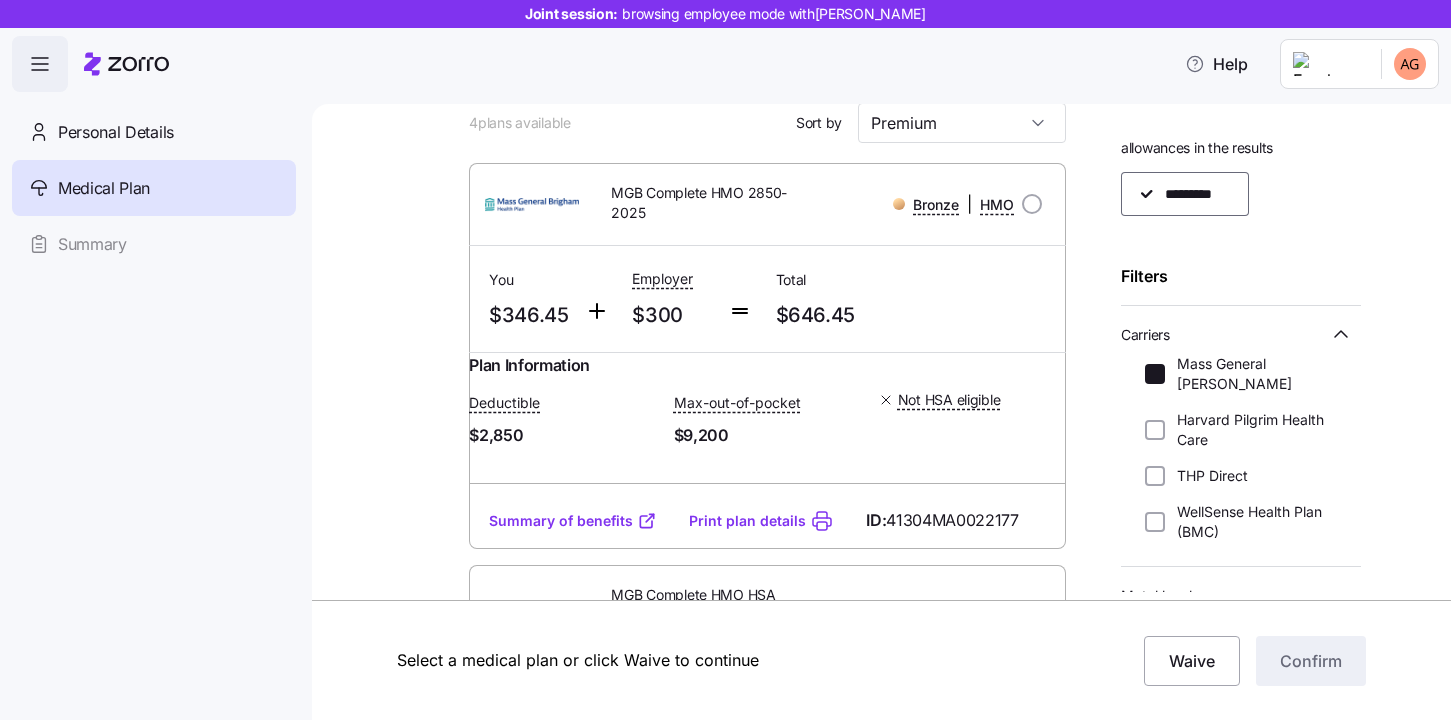 scroll, scrollTop: 0, scrollLeft: 0, axis: both 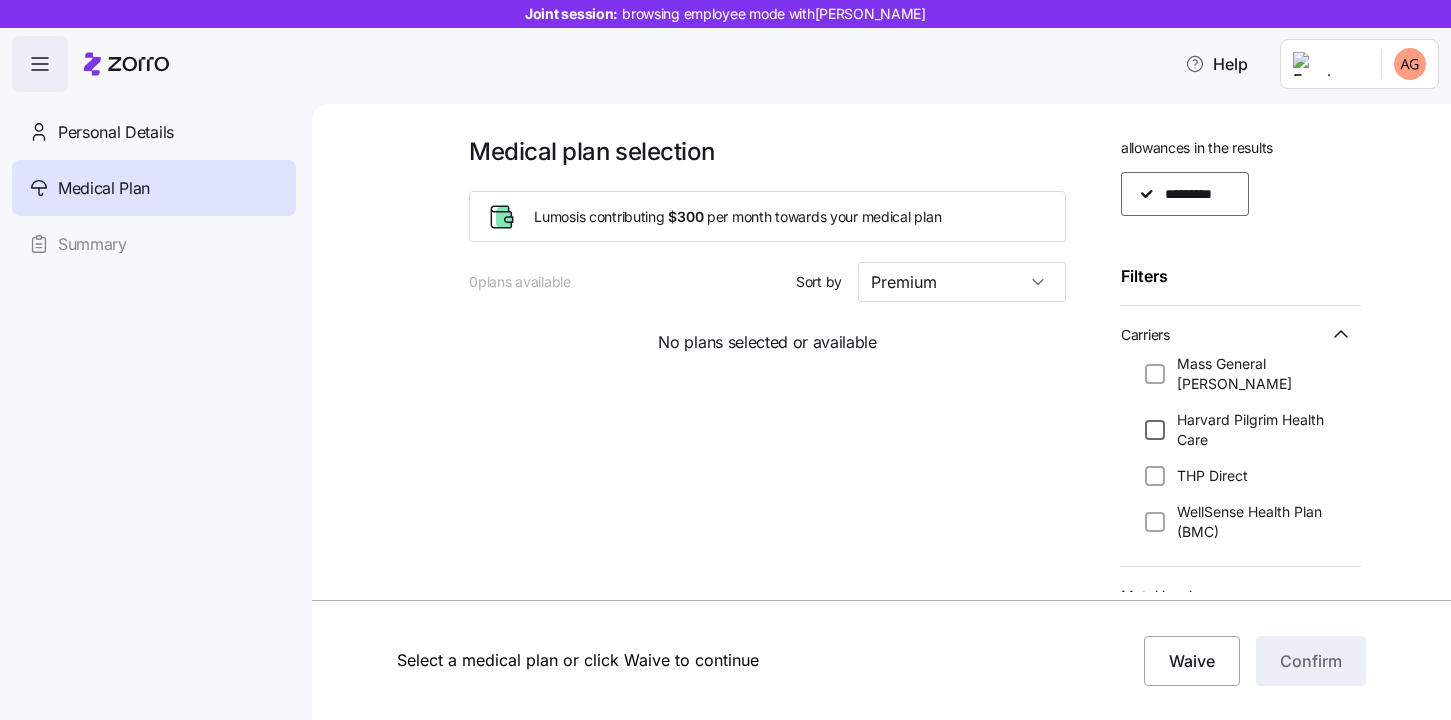 click on "Harvard Pilgrim Health Care" at bounding box center [1155, 430] 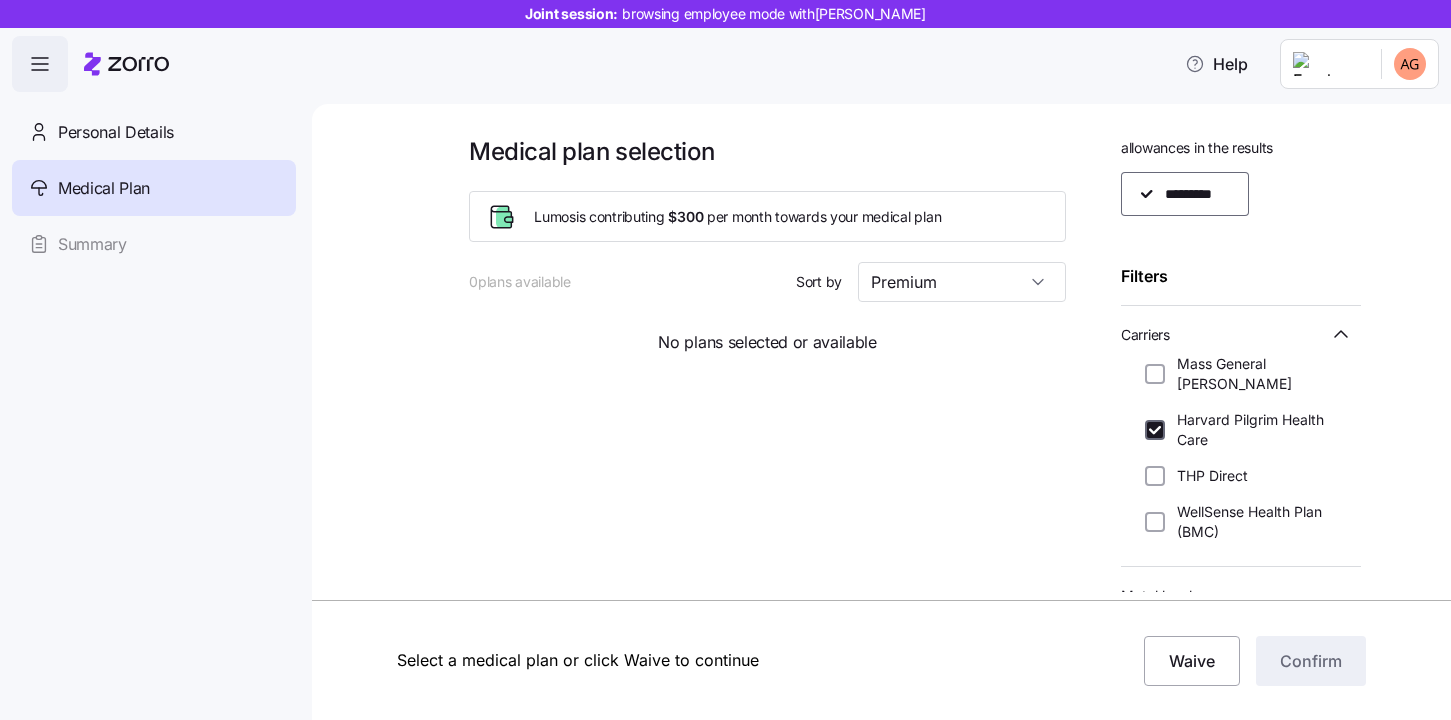 checkbox on "true" 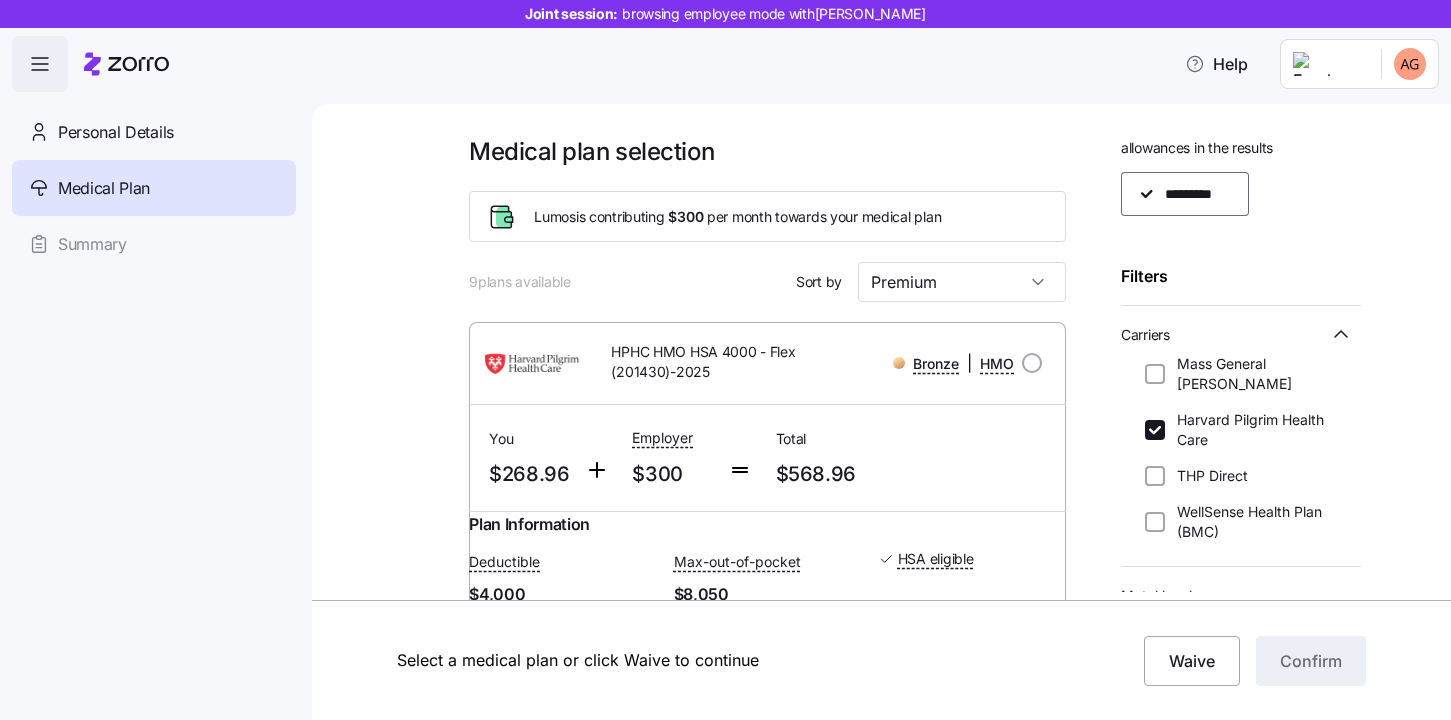 click on "HPHC HMO HSA 4000 - Flex (201430)-2025   Bronze | HMO" at bounding box center (767, 363) 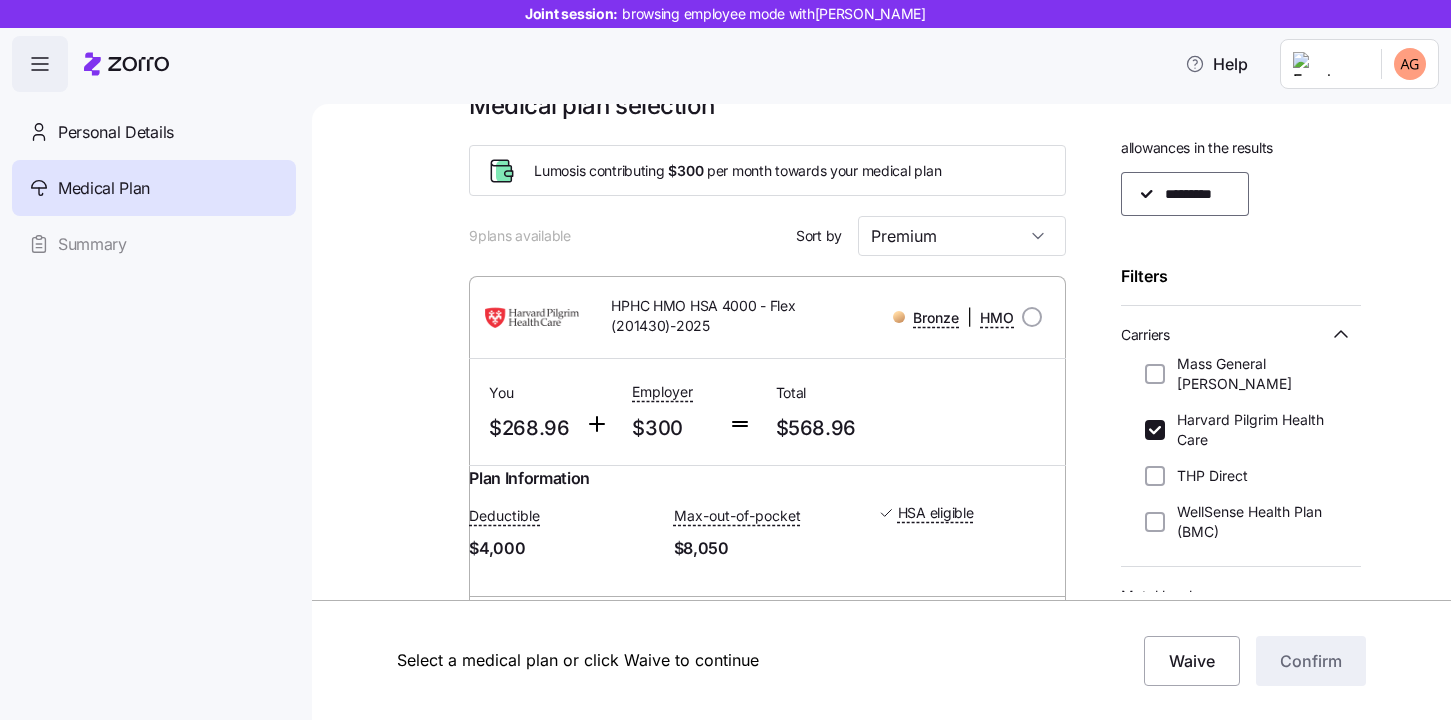 scroll, scrollTop: 54, scrollLeft: 0, axis: vertical 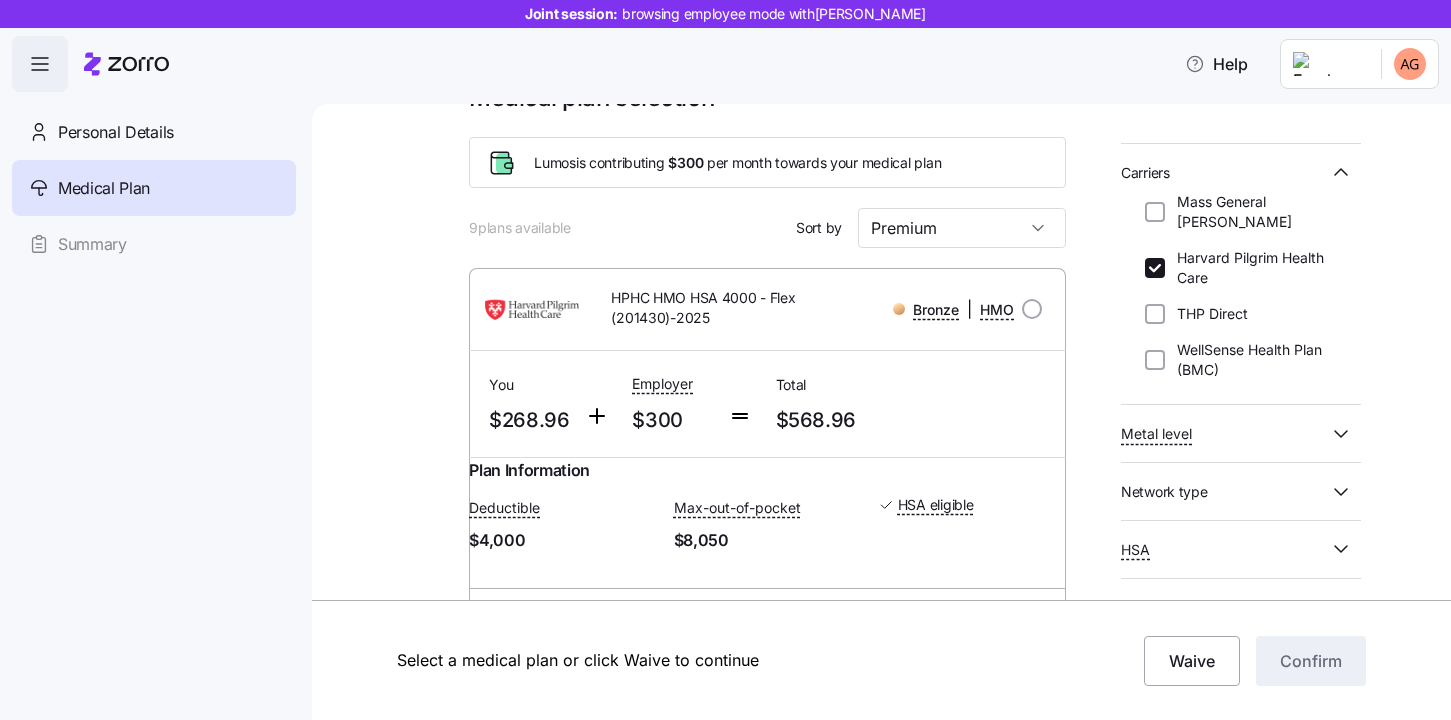 click on "Network type" at bounding box center [1164, 492] 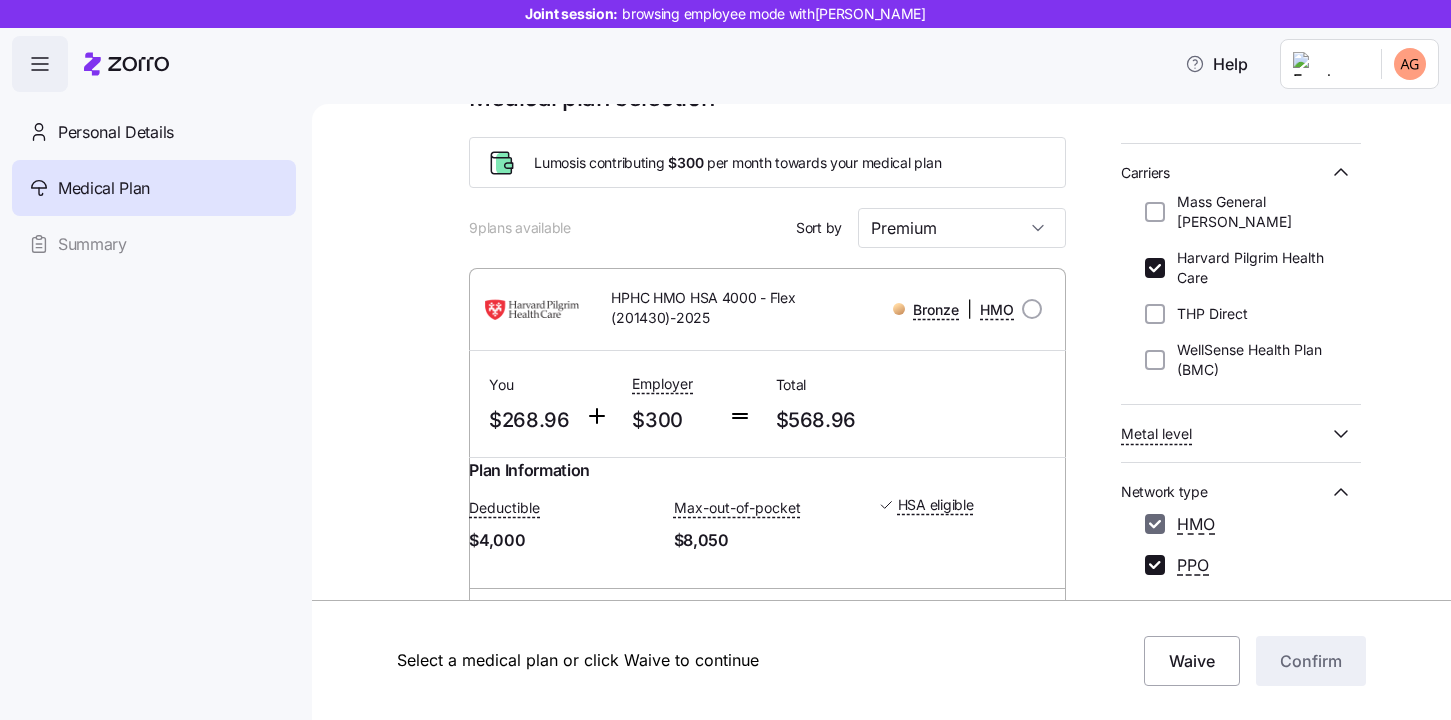 click on "HMO" at bounding box center (1155, 524) 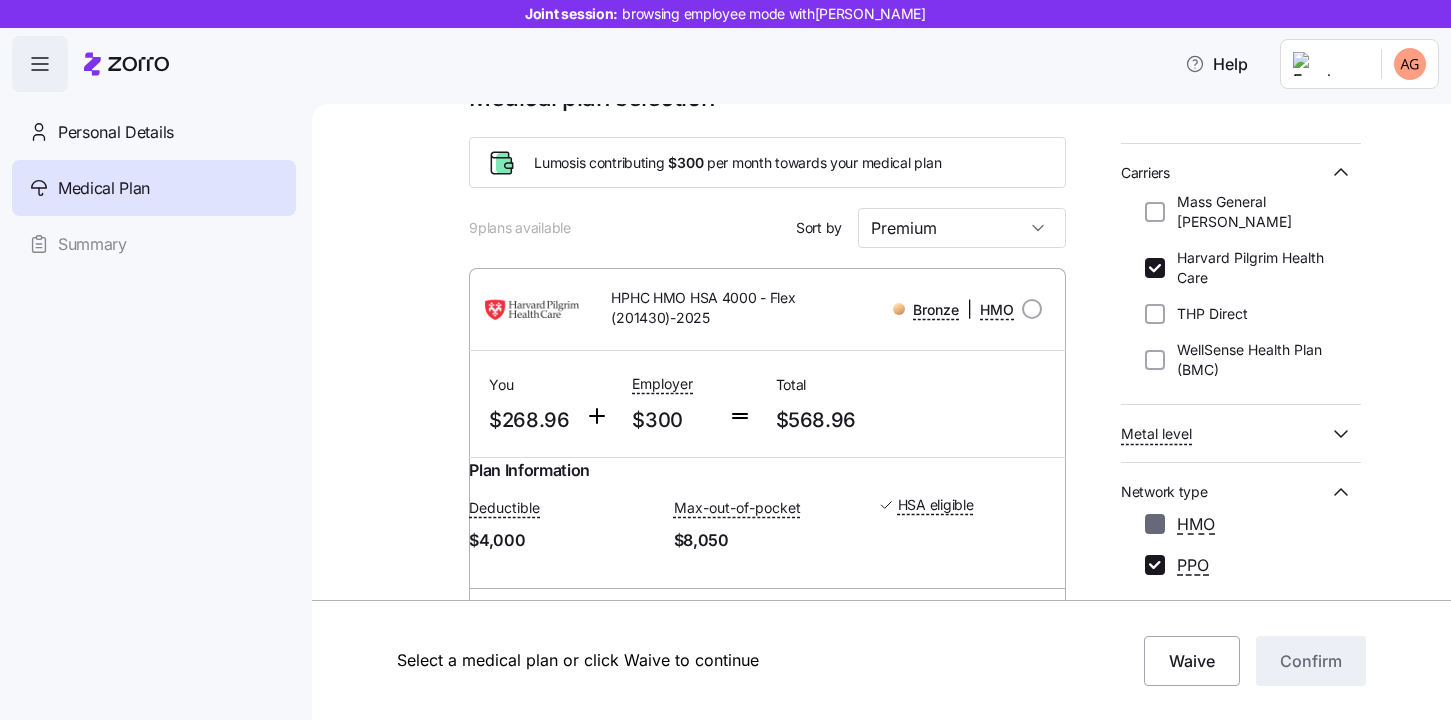 checkbox on "false" 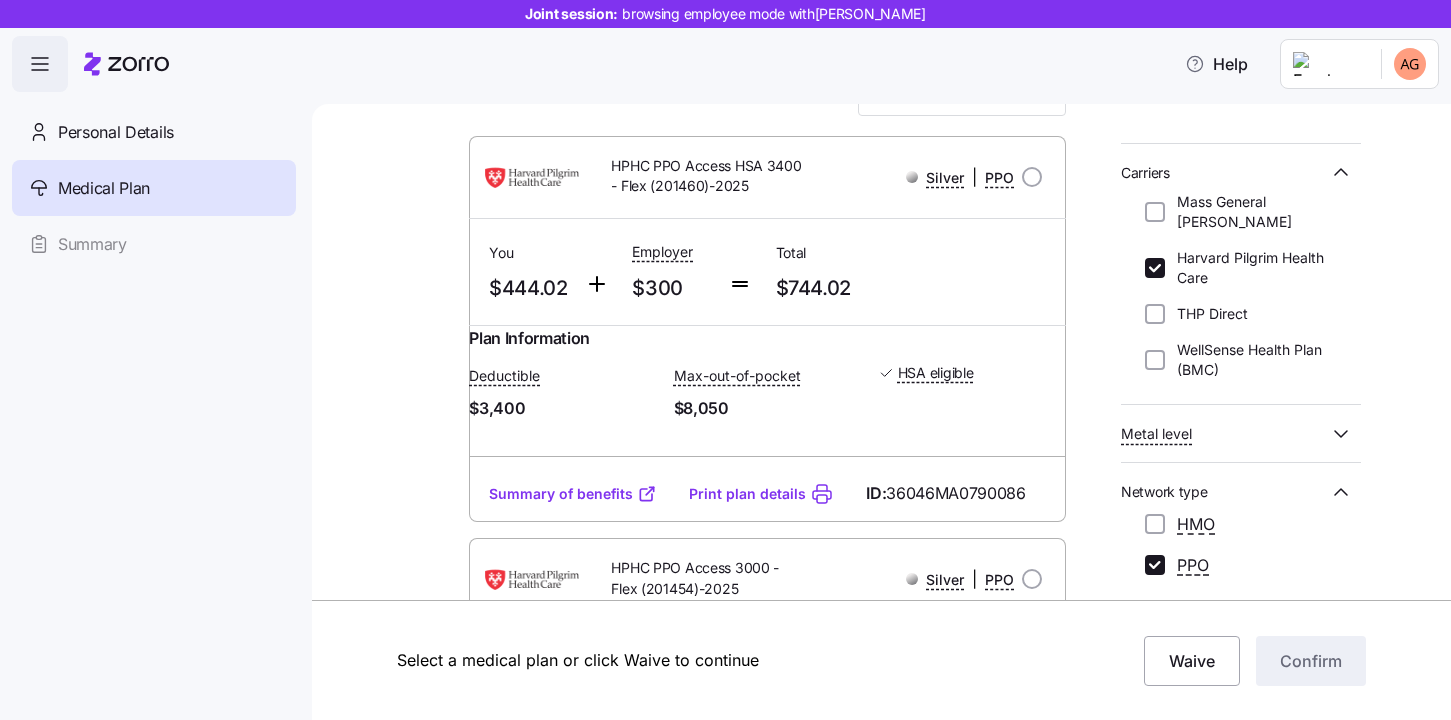 scroll, scrollTop: 150, scrollLeft: 0, axis: vertical 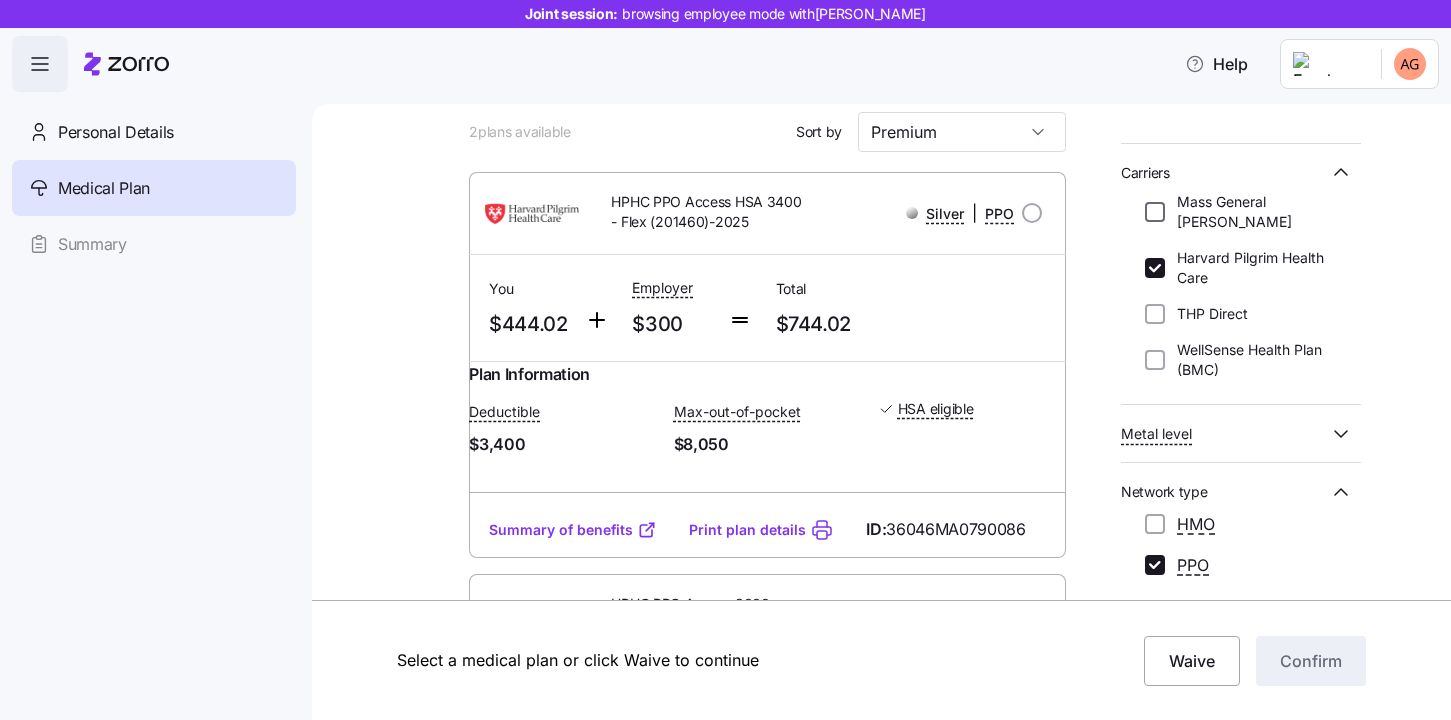 click on "Mass General Brigham" at bounding box center (1155, 212) 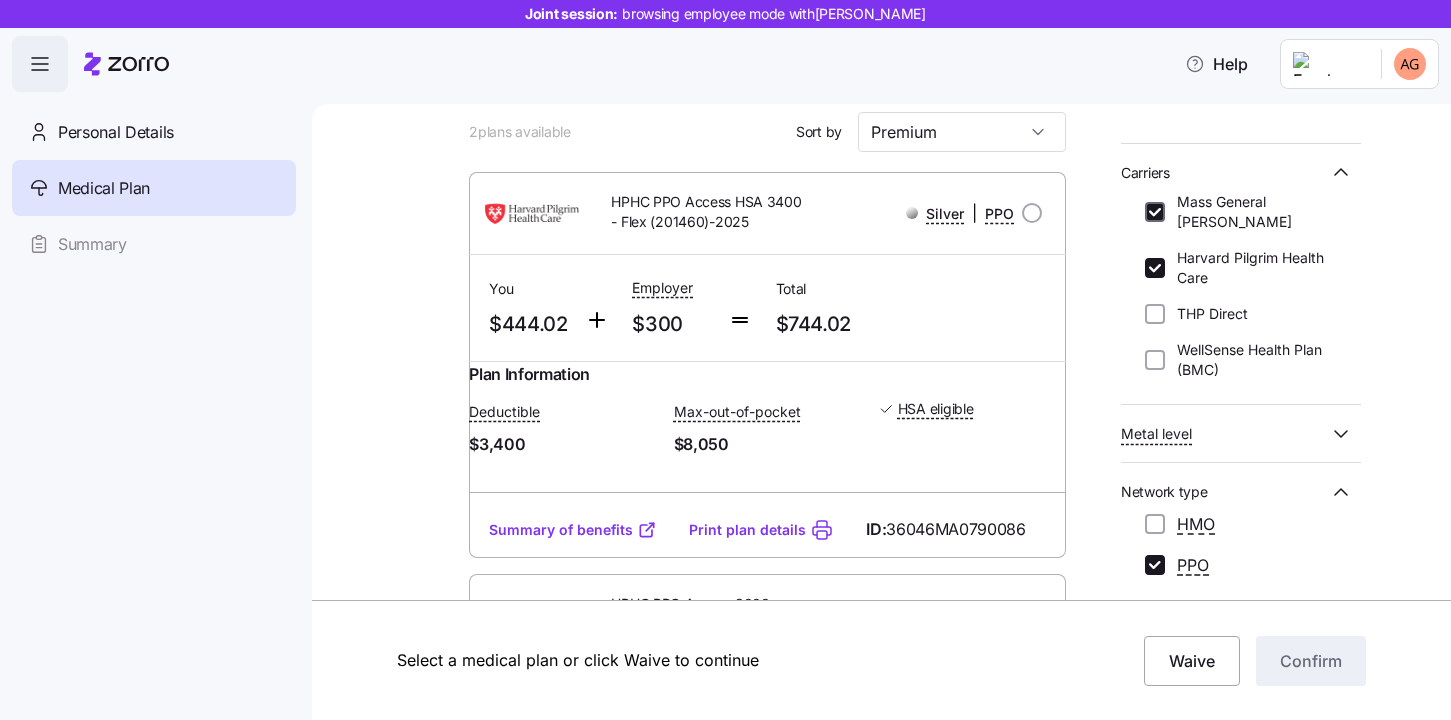 checkbox on "true" 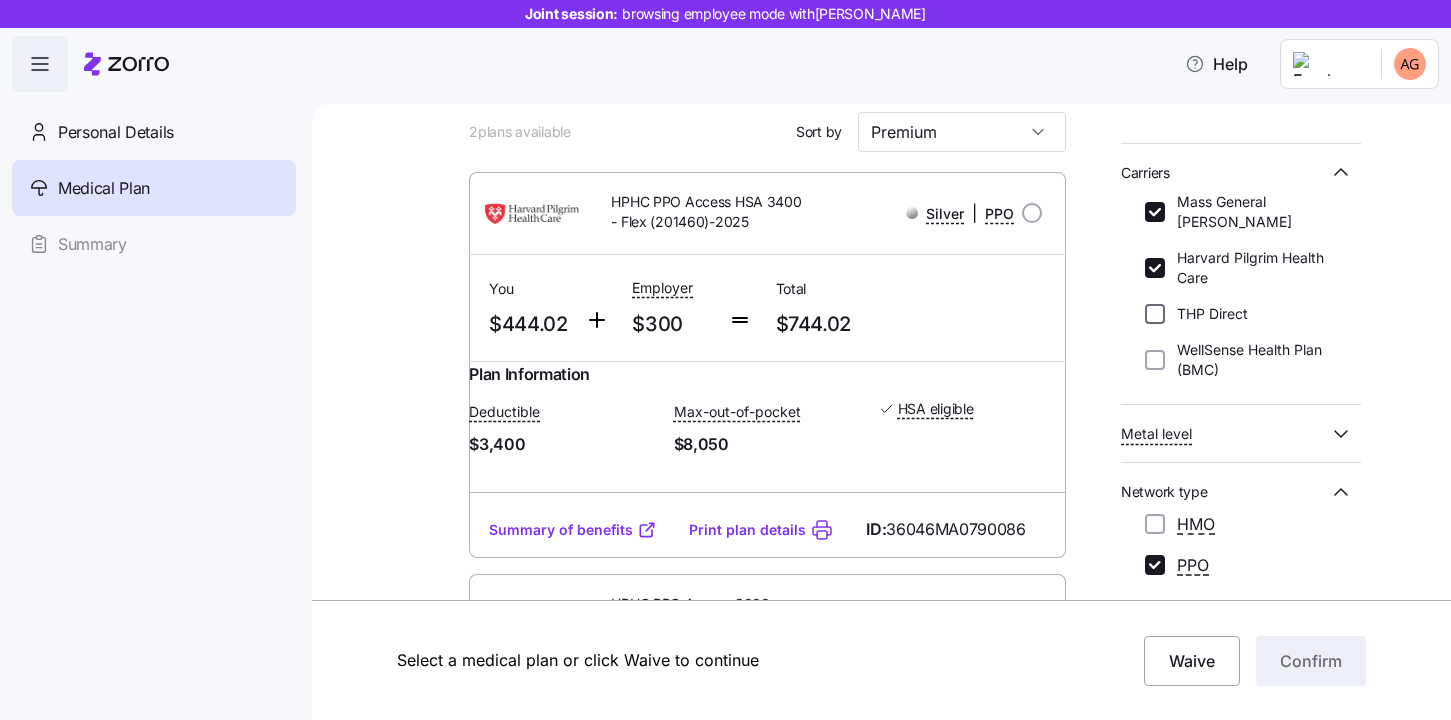 click on "THP Direct" at bounding box center (1155, 314) 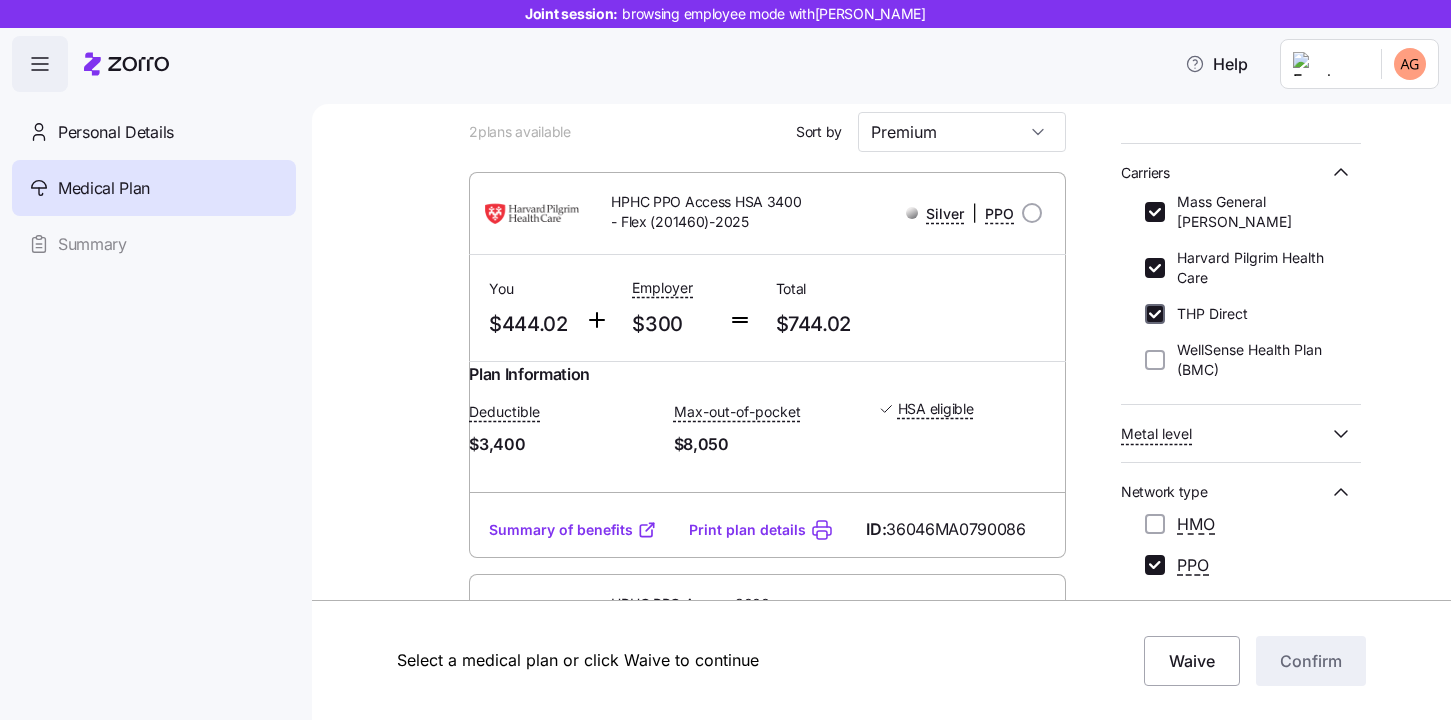 checkbox on "true" 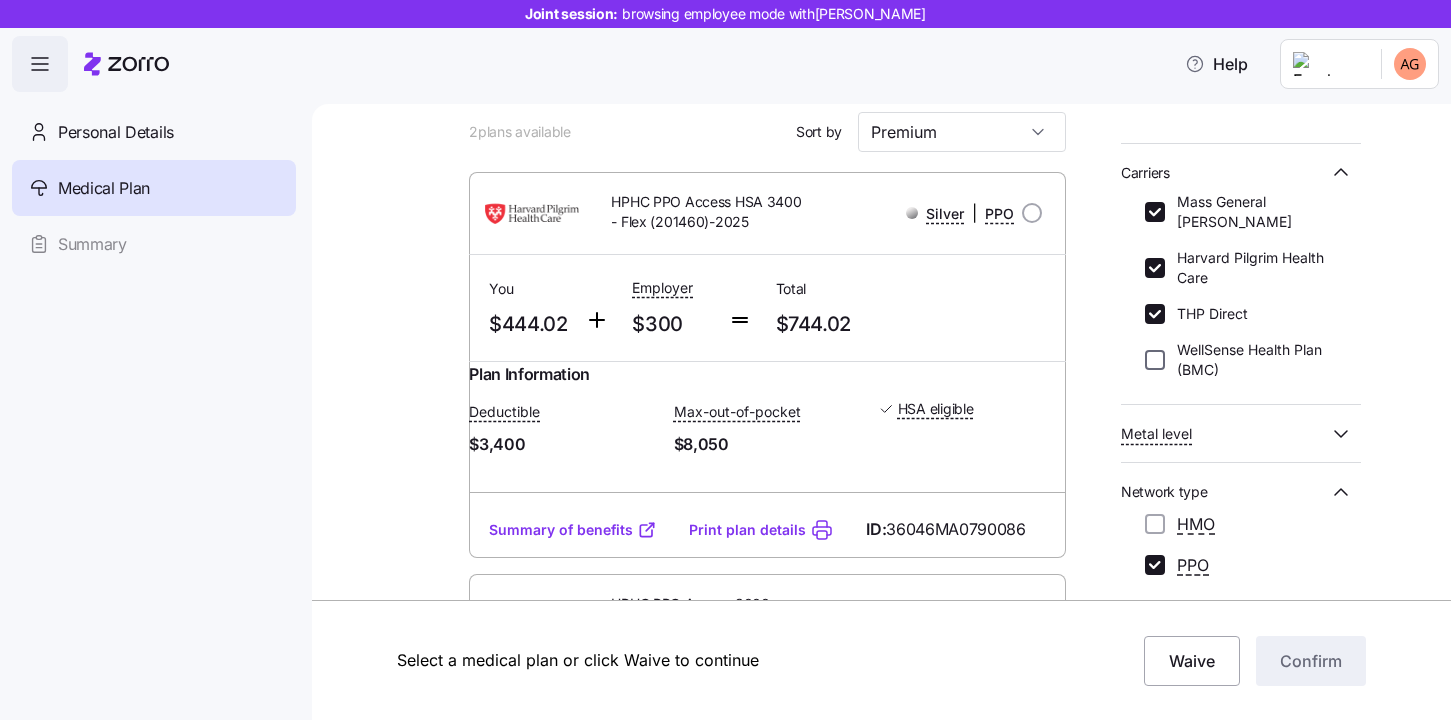 click on "WellSense Health Plan (BMC)" at bounding box center (1155, 360) 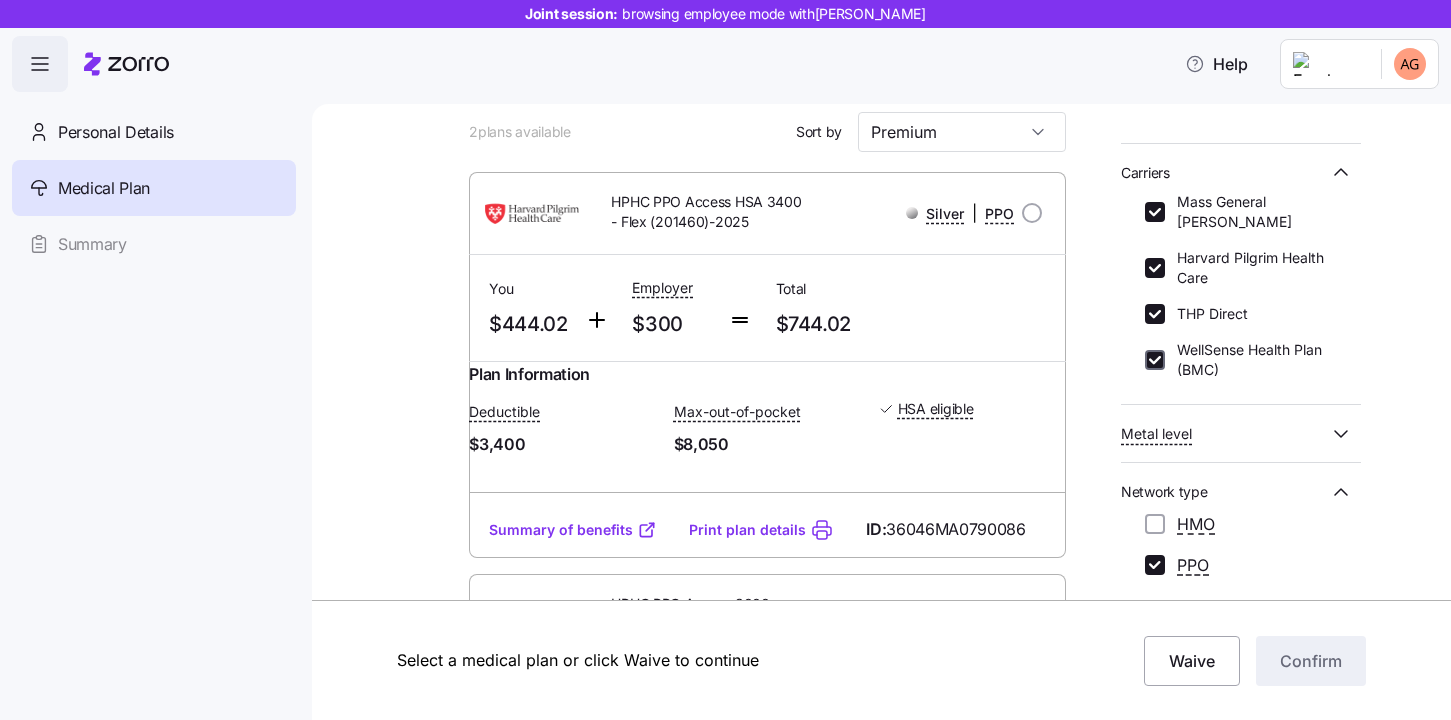 checkbox on "true" 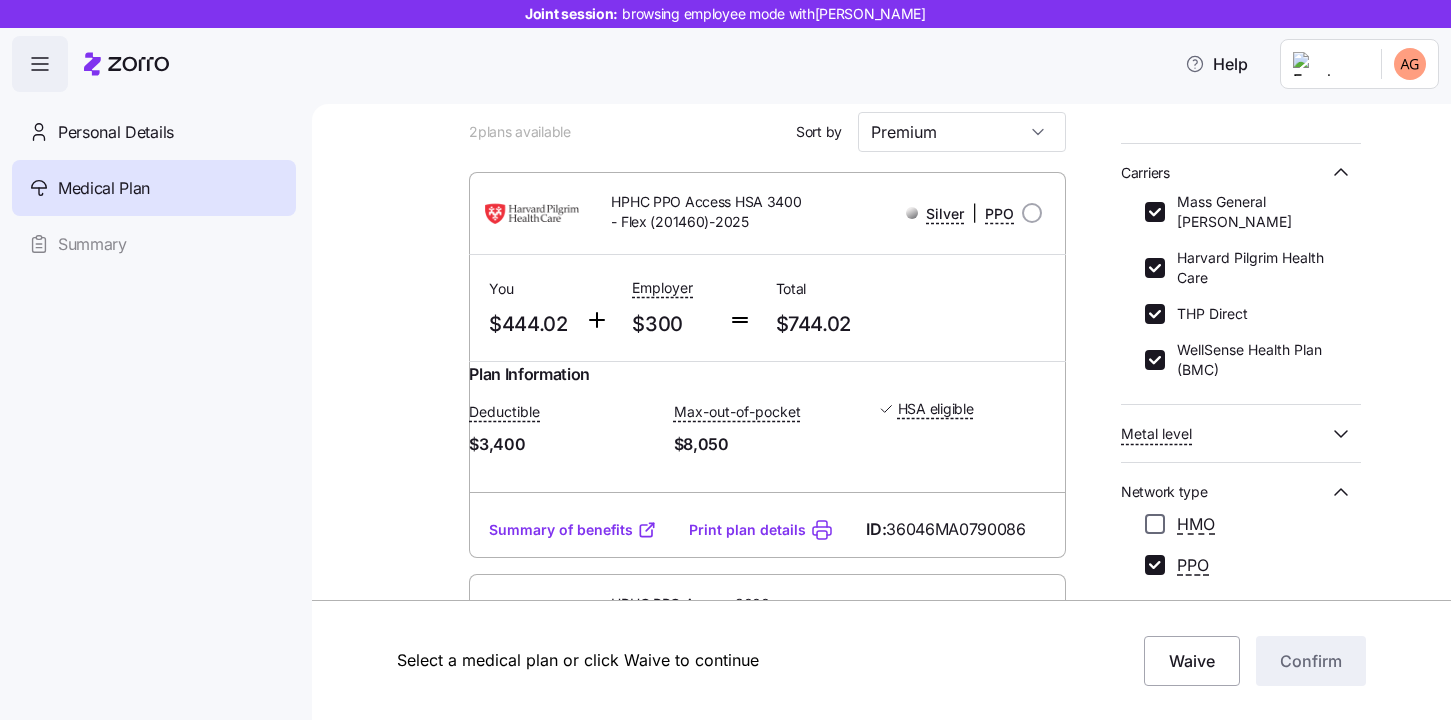 click on "HMO" at bounding box center [1155, 524] 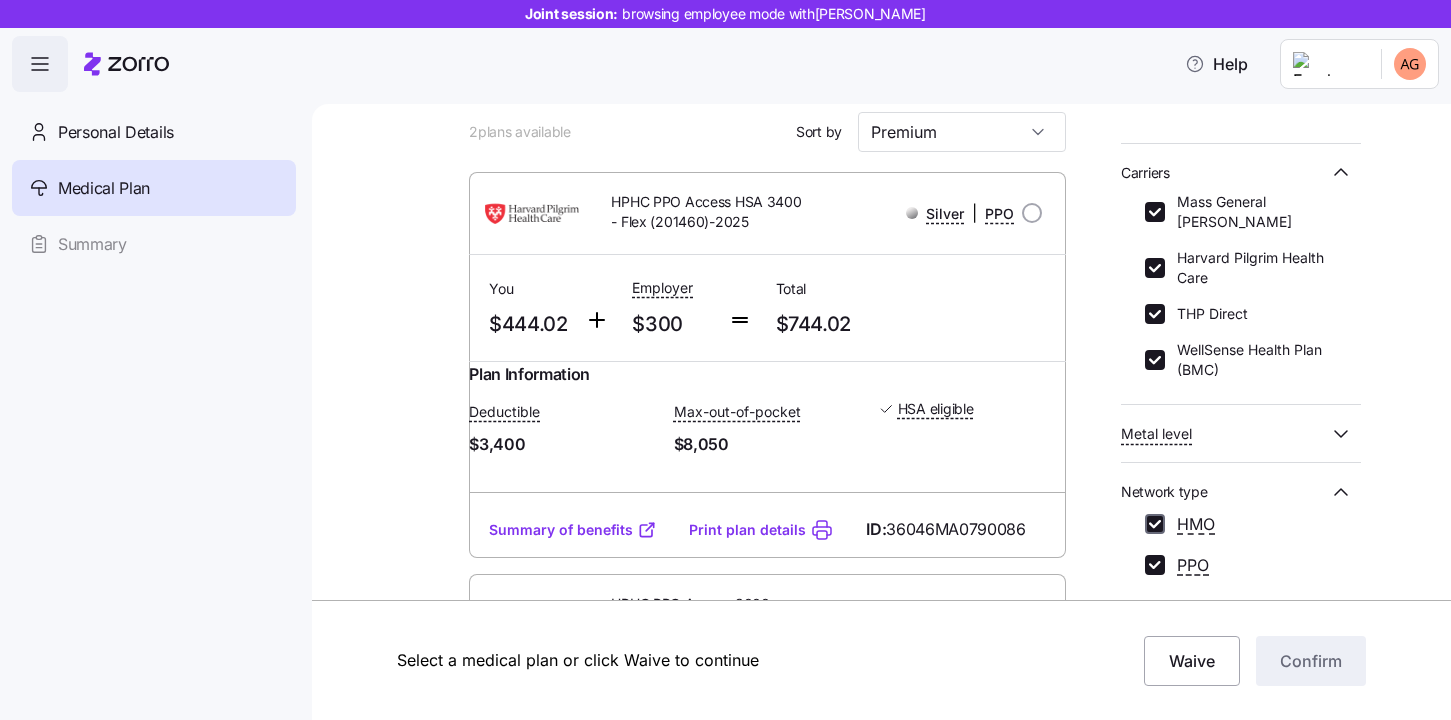 checkbox on "true" 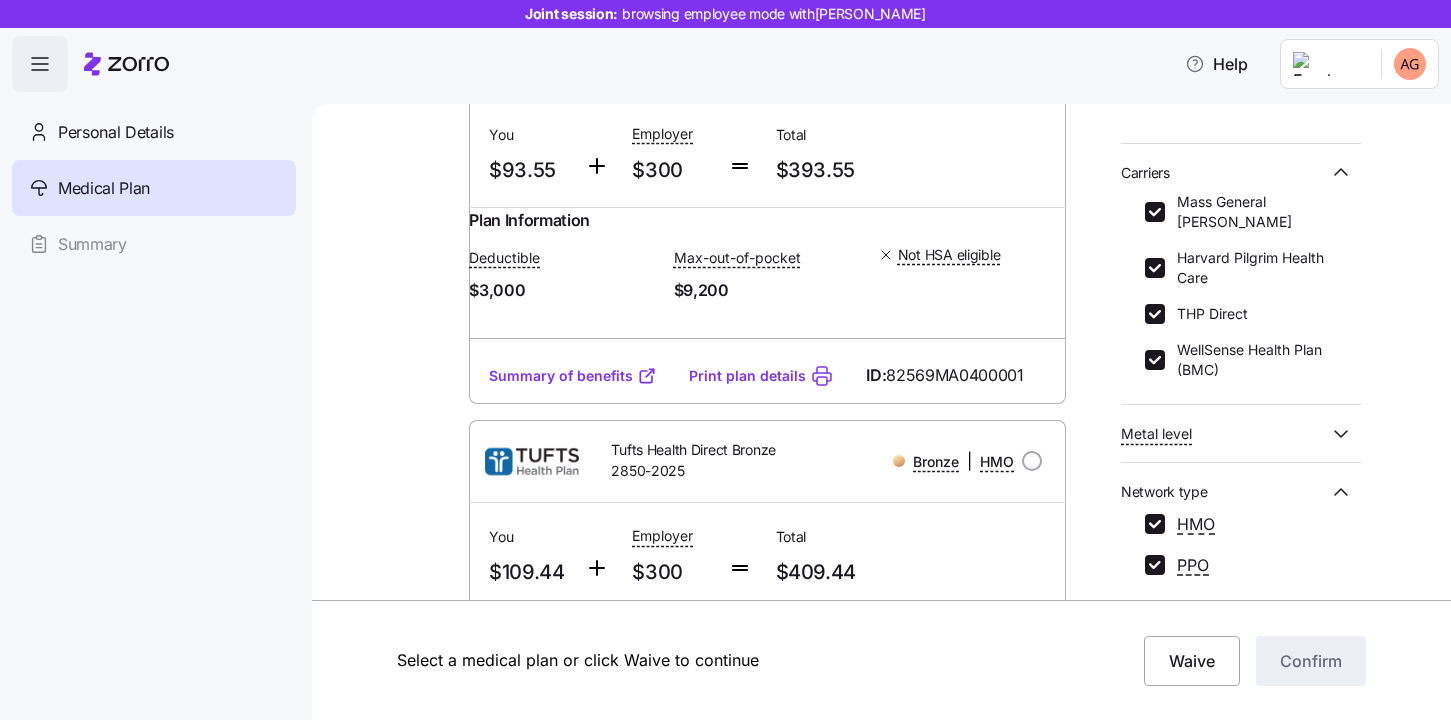 scroll, scrollTop: 0, scrollLeft: 0, axis: both 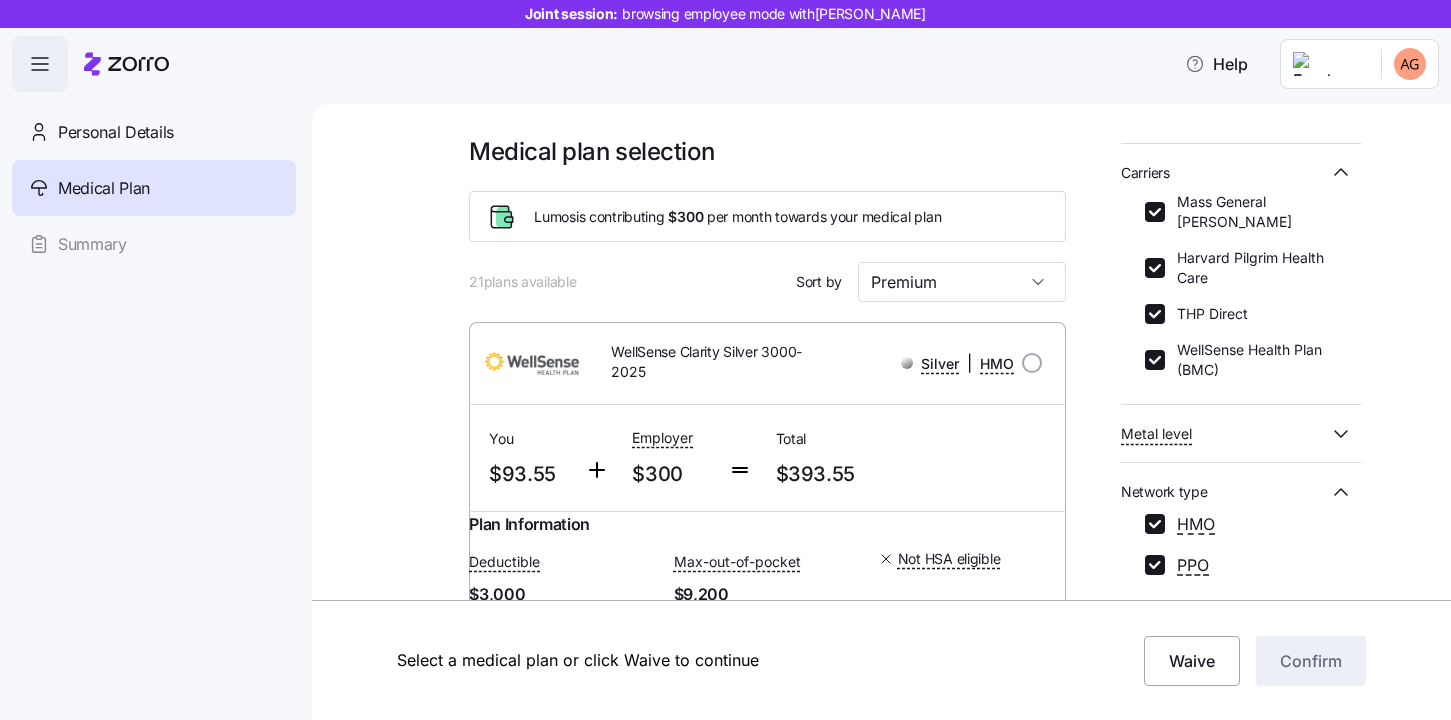 click 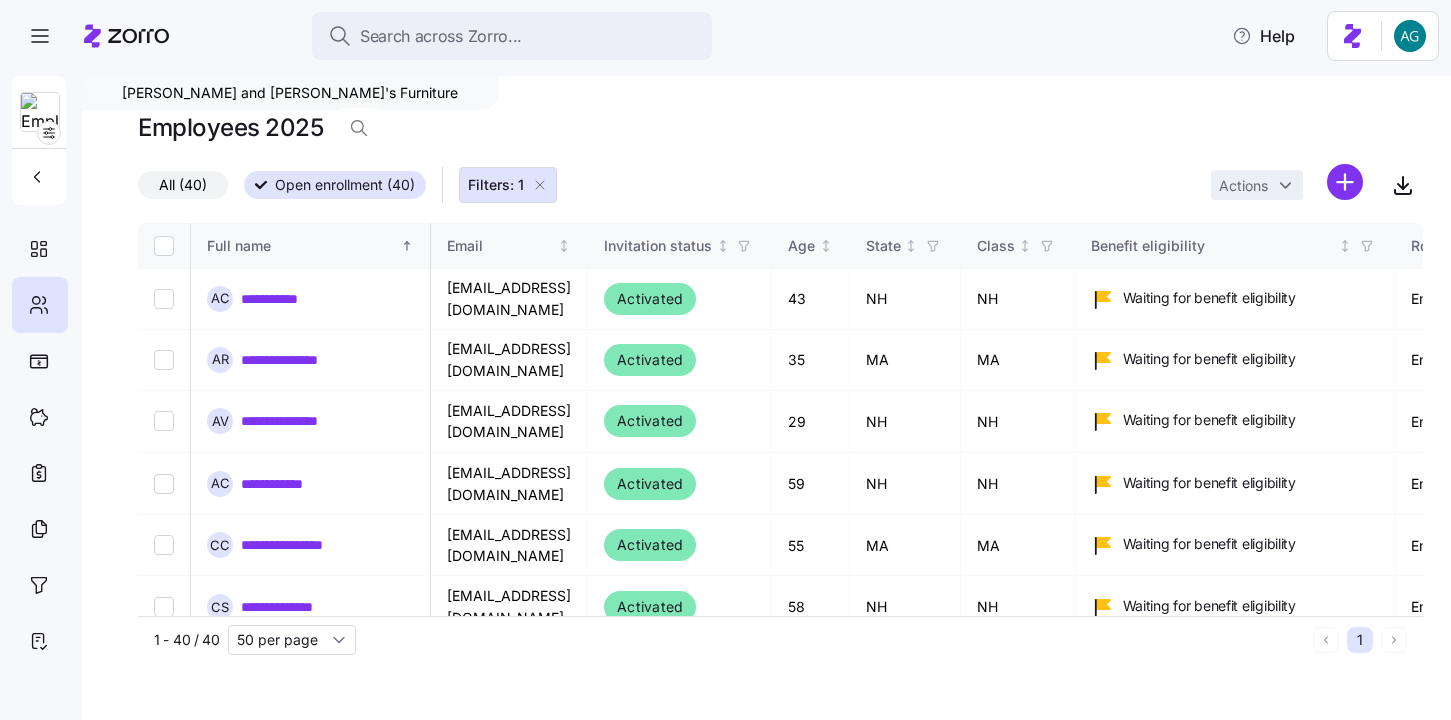 scroll, scrollTop: 0, scrollLeft: 0, axis: both 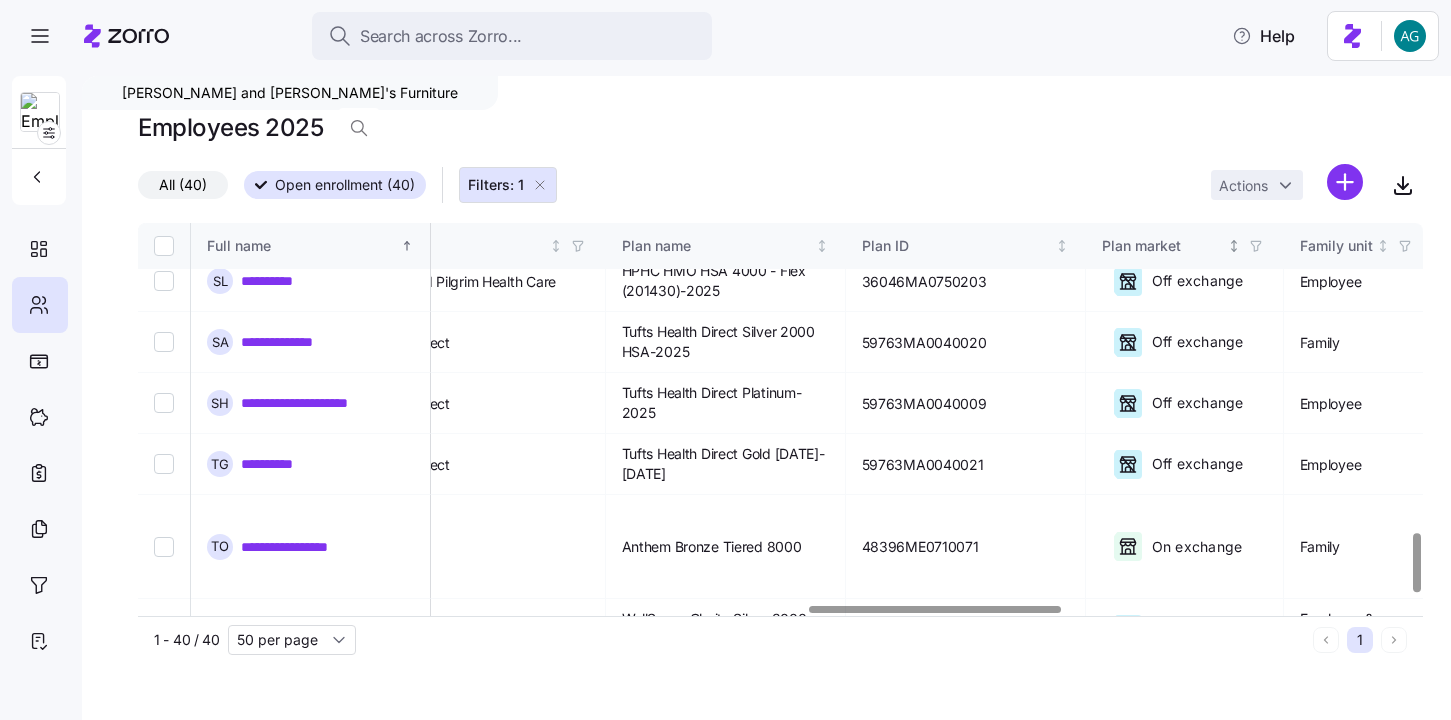 click 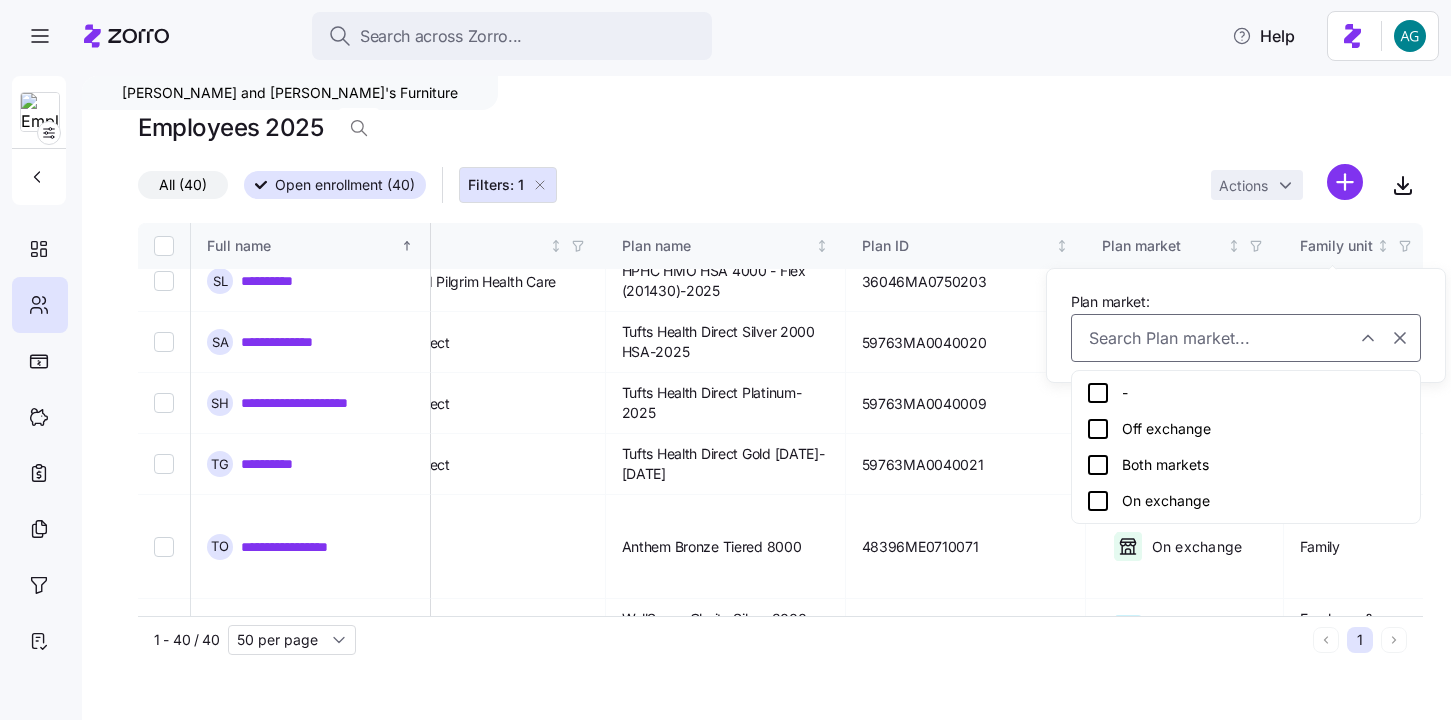 click on "On exchange" at bounding box center [1246, 501] 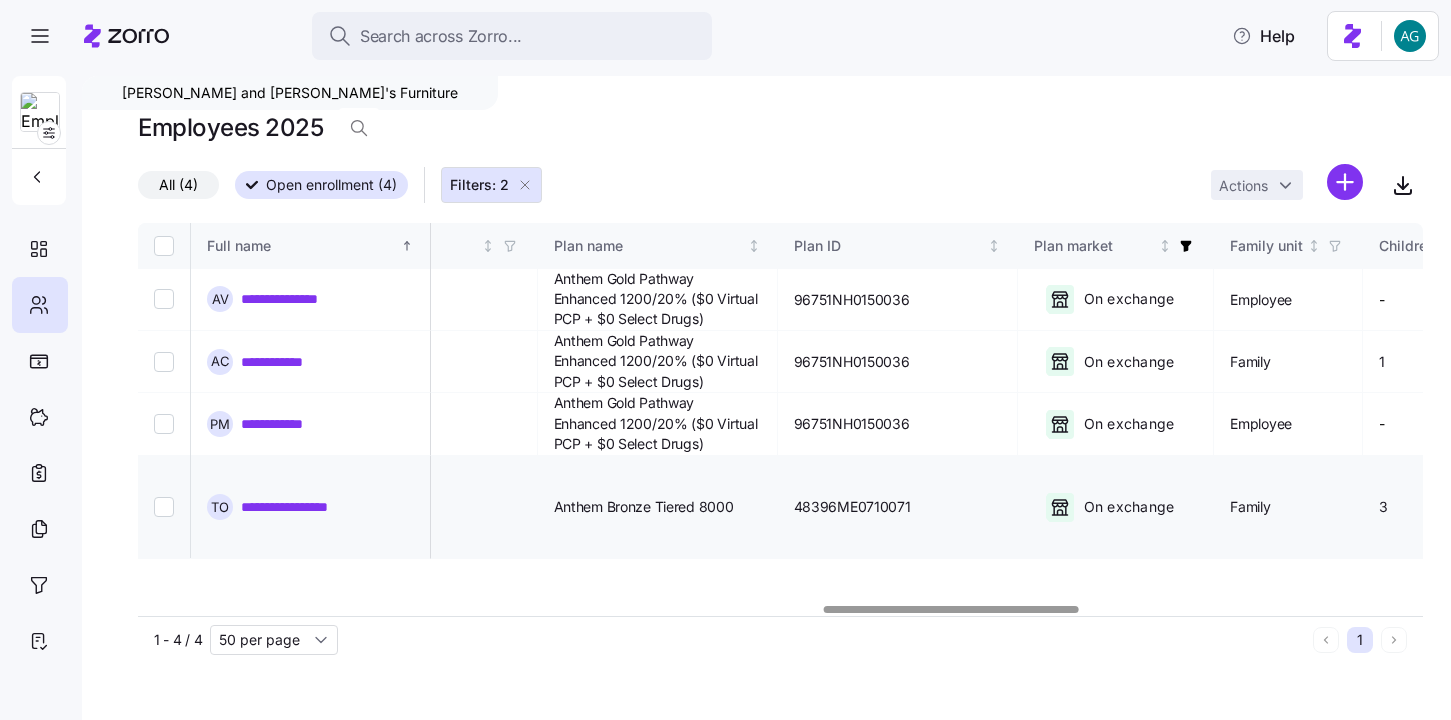 scroll, scrollTop: 0, scrollLeft: 3484, axis: horizontal 